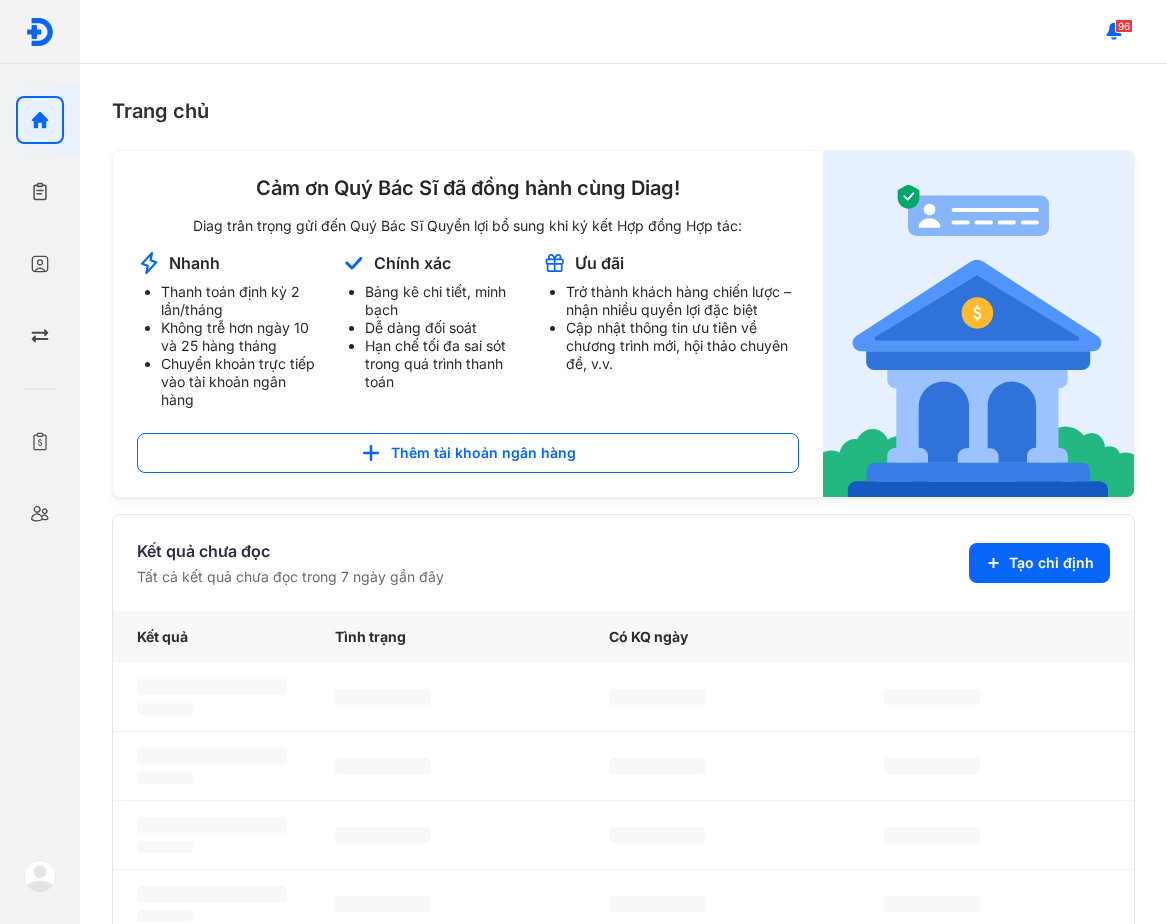 scroll, scrollTop: 0, scrollLeft: 0, axis: both 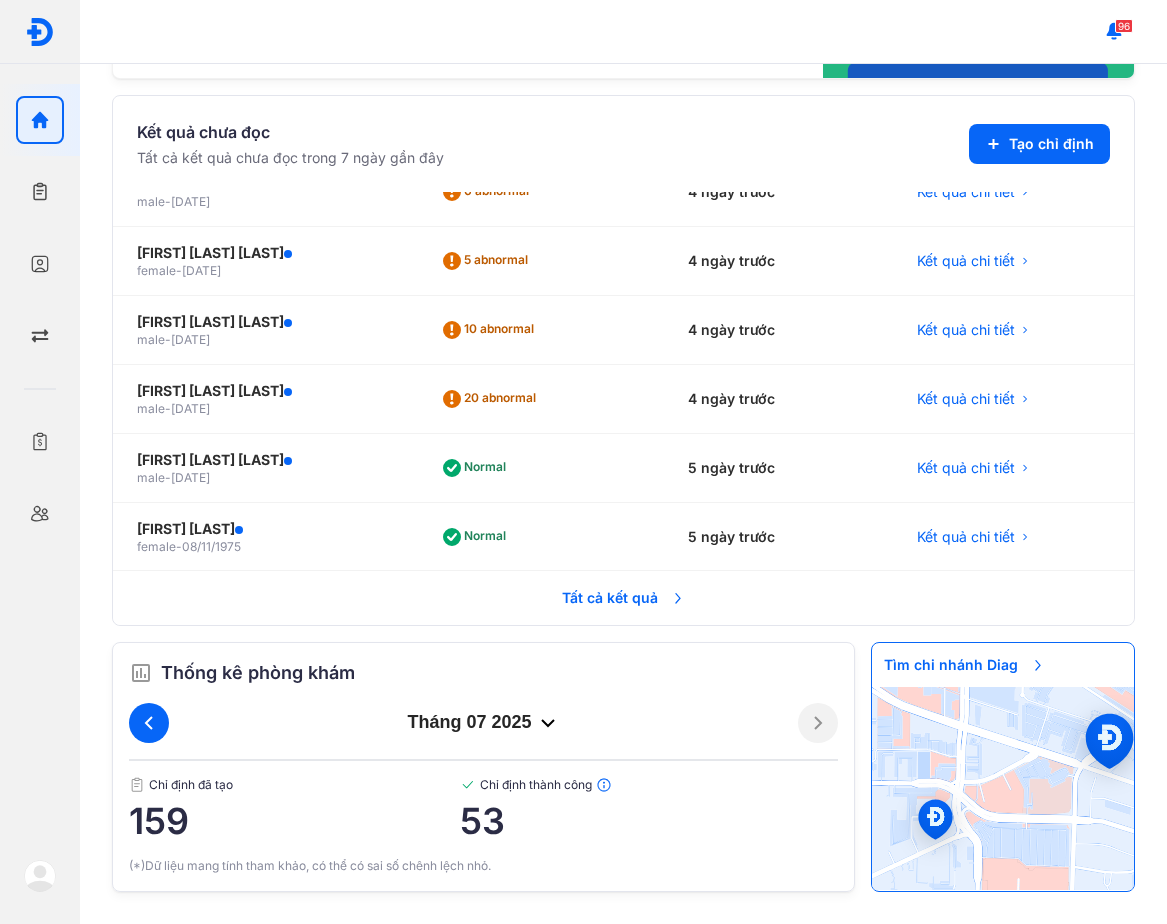 click 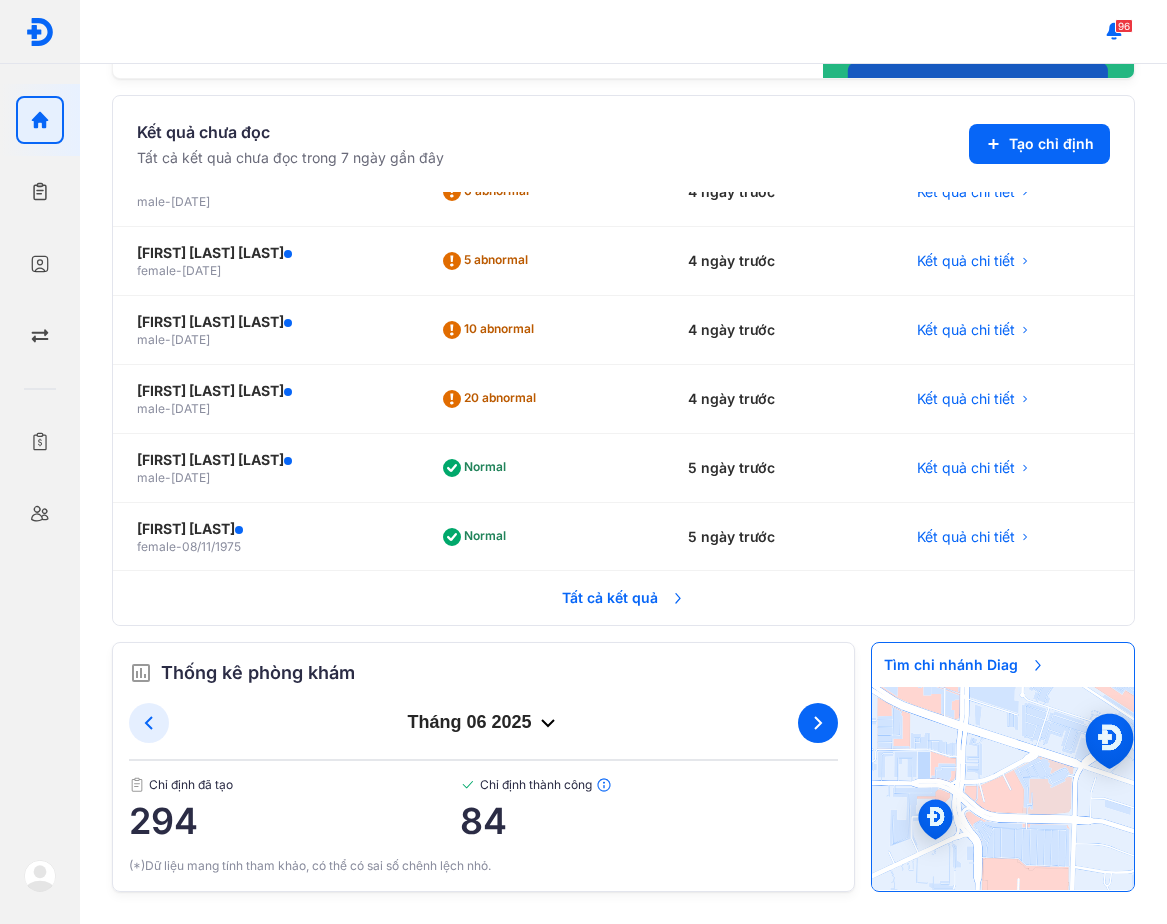 click 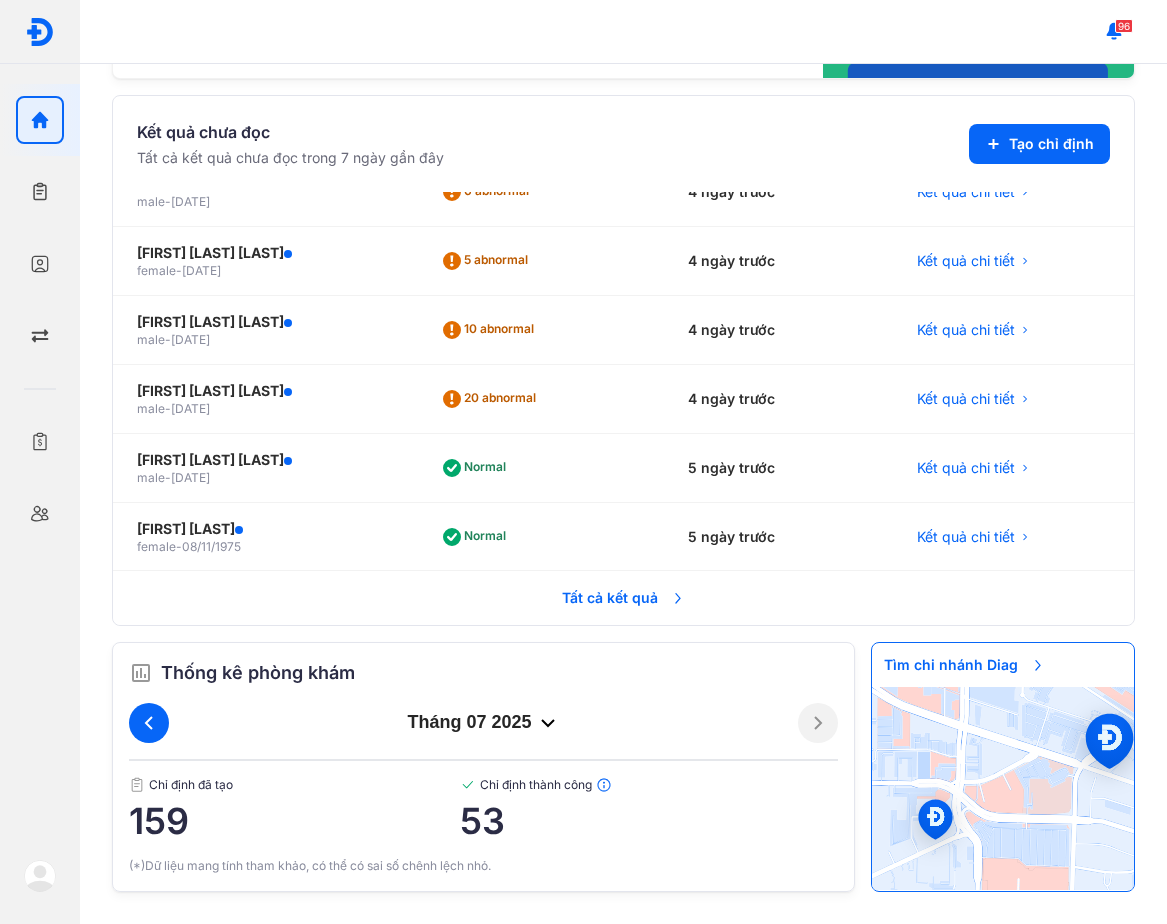 click 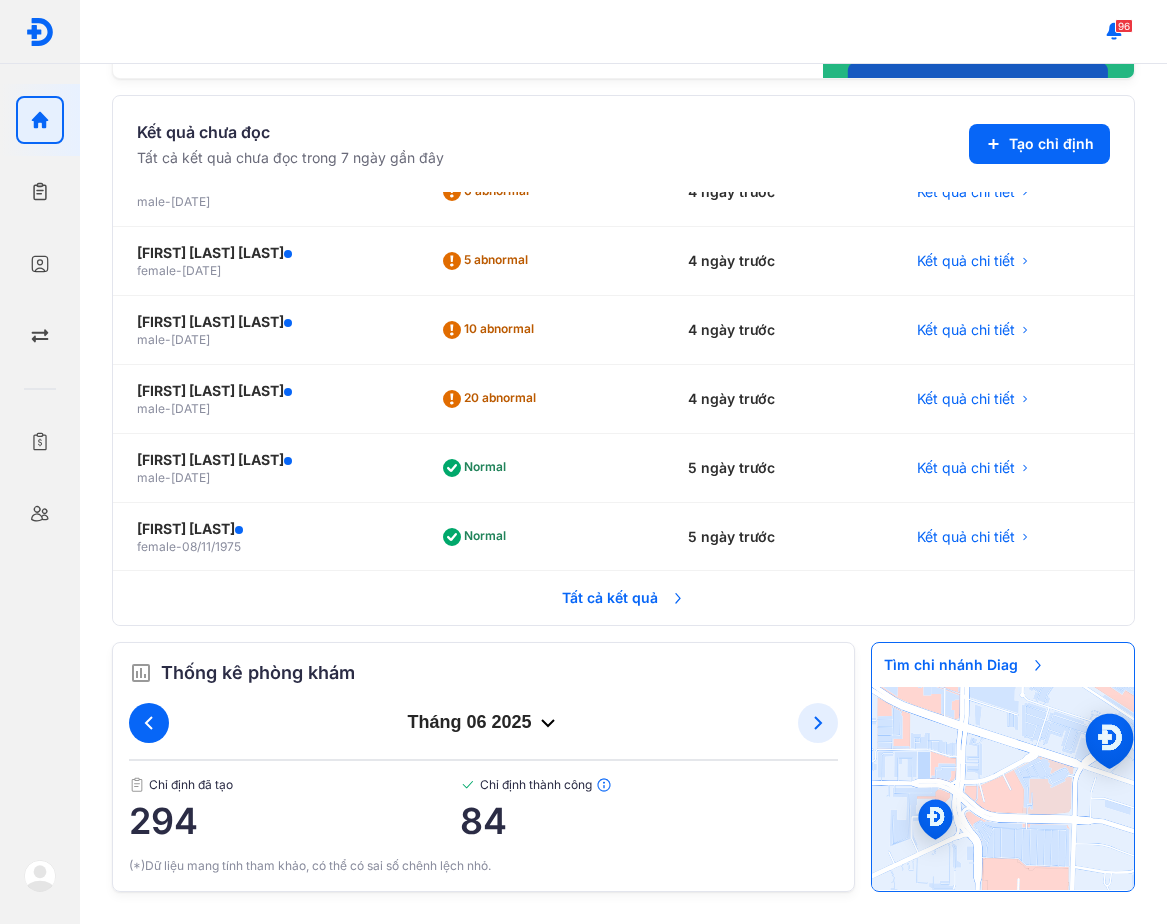 click 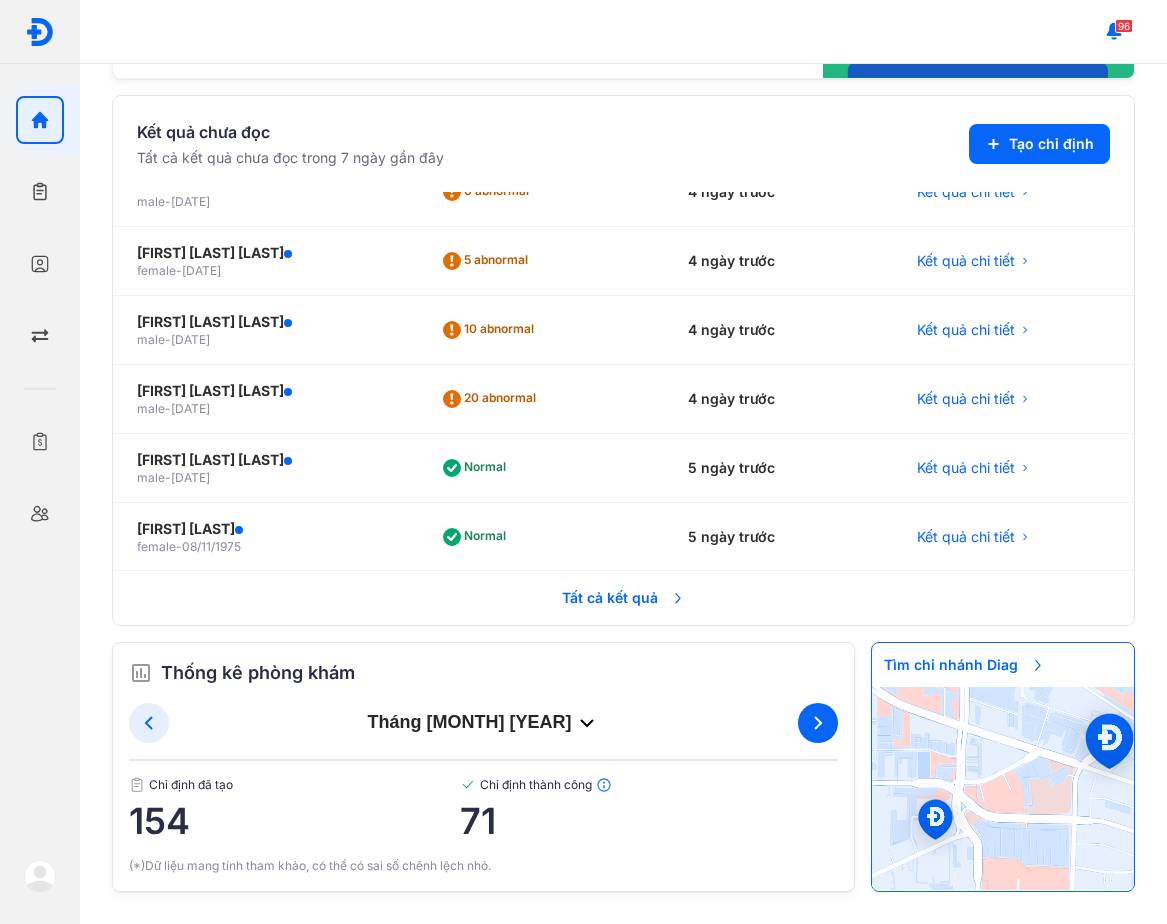 click 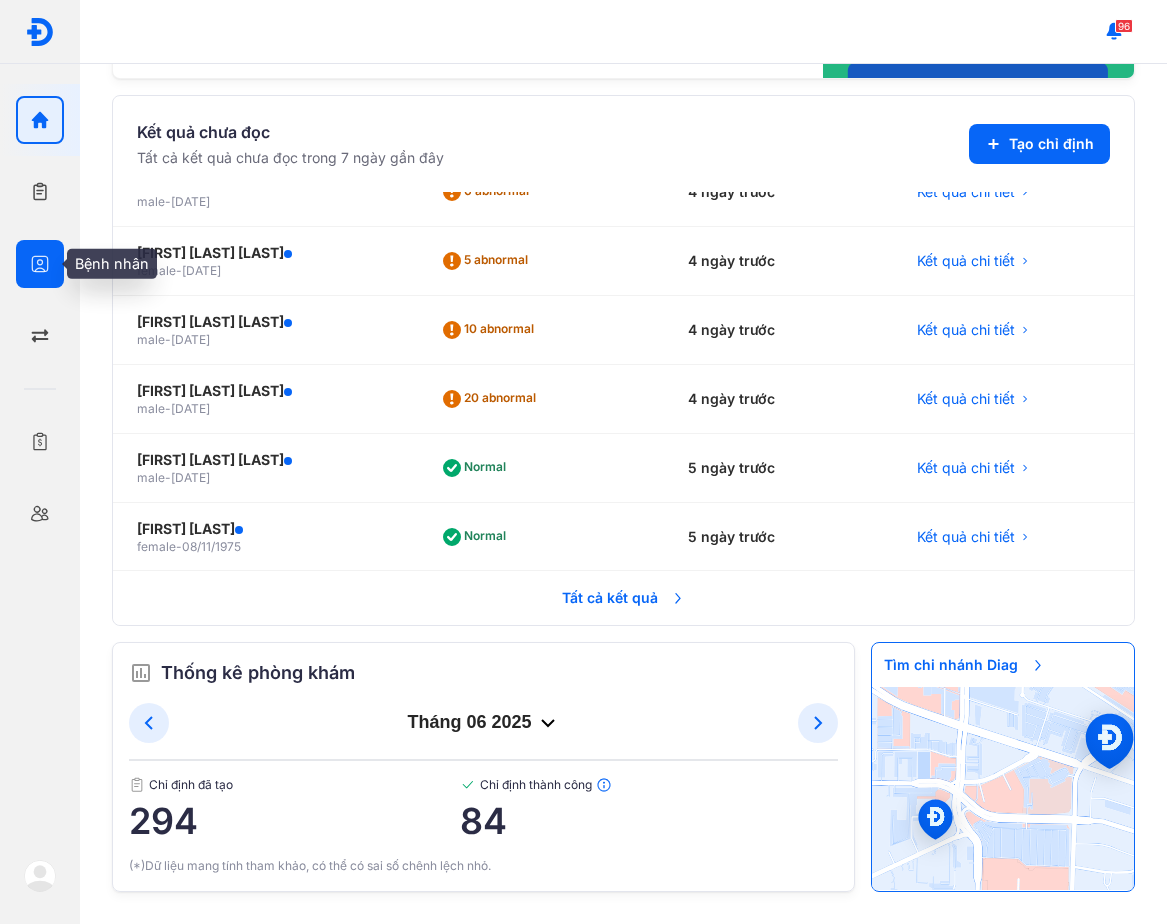 click 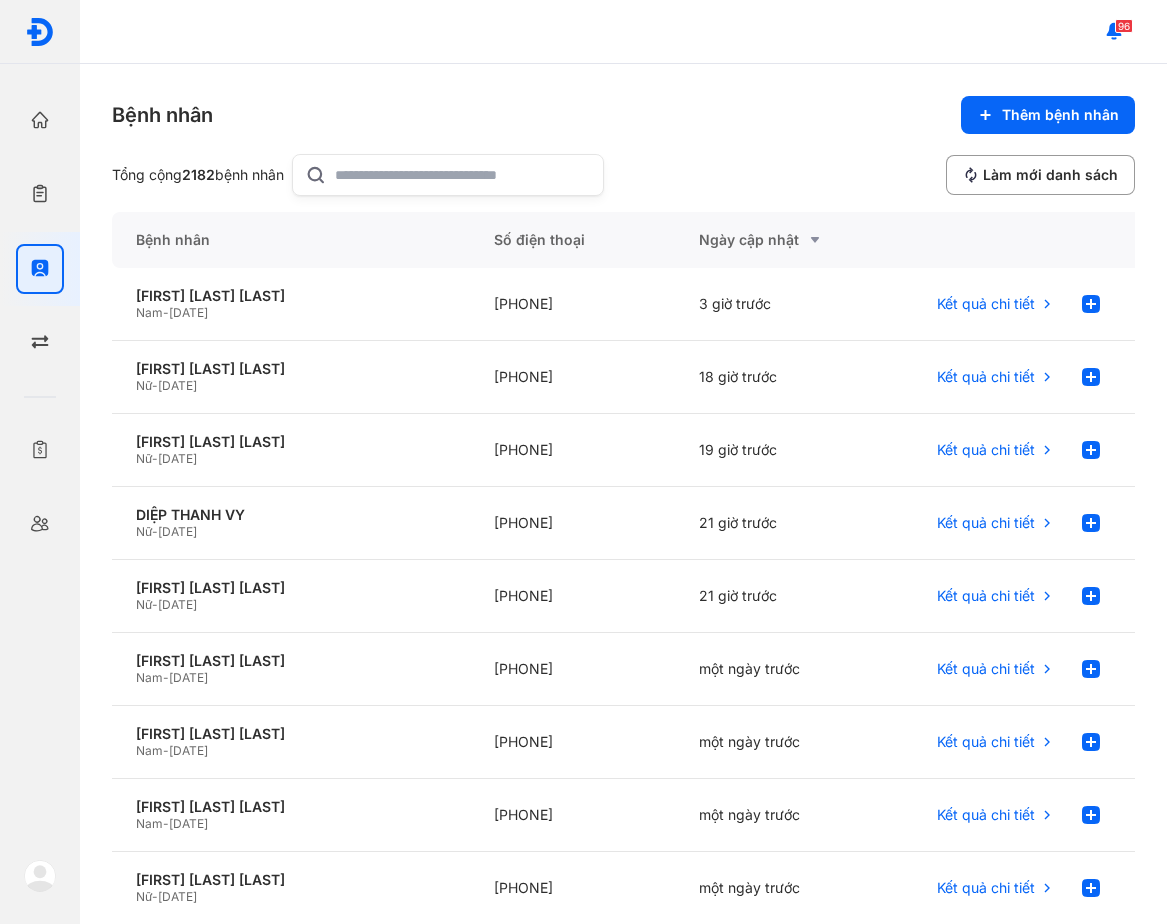 click on "Bệnh nhân Thêm bệnh nhân" at bounding box center [623, 115] 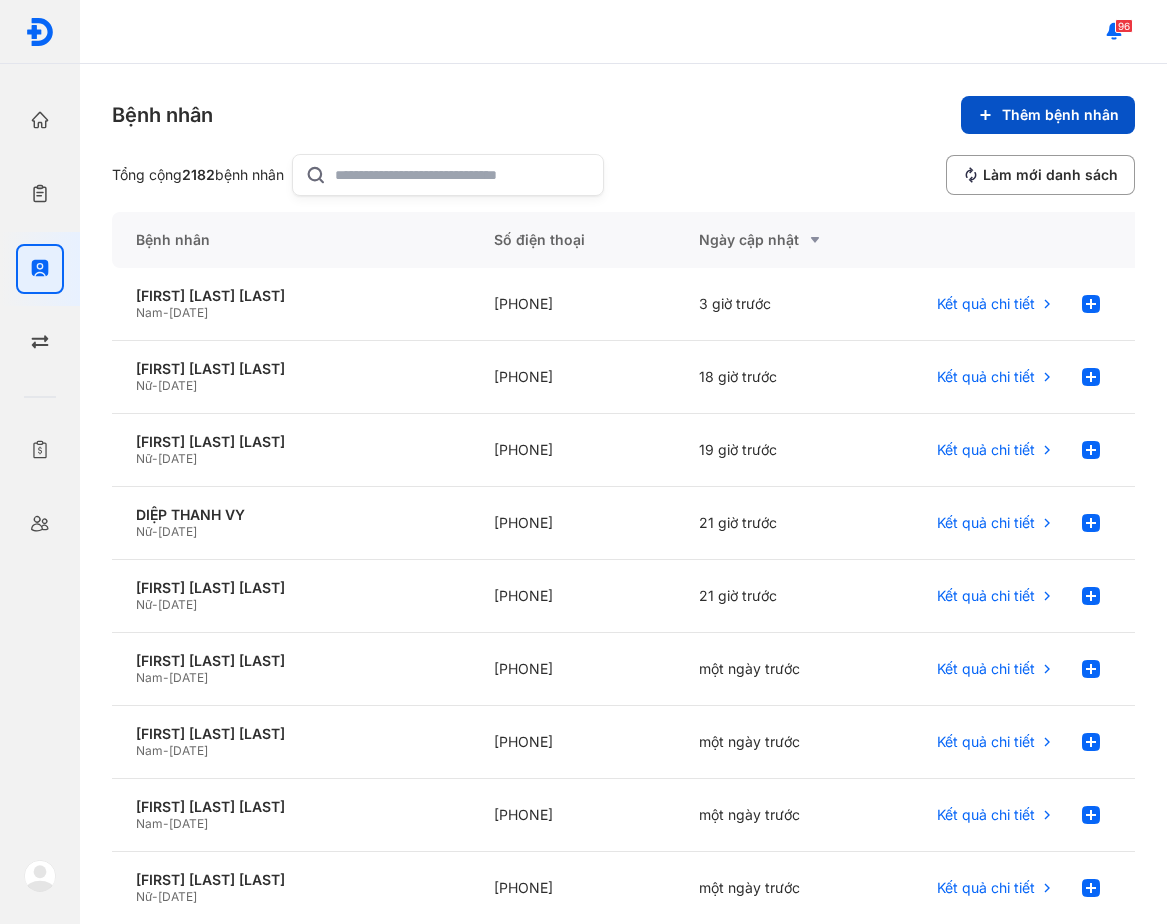 click on "Thêm bệnh nhân" at bounding box center [1048, 115] 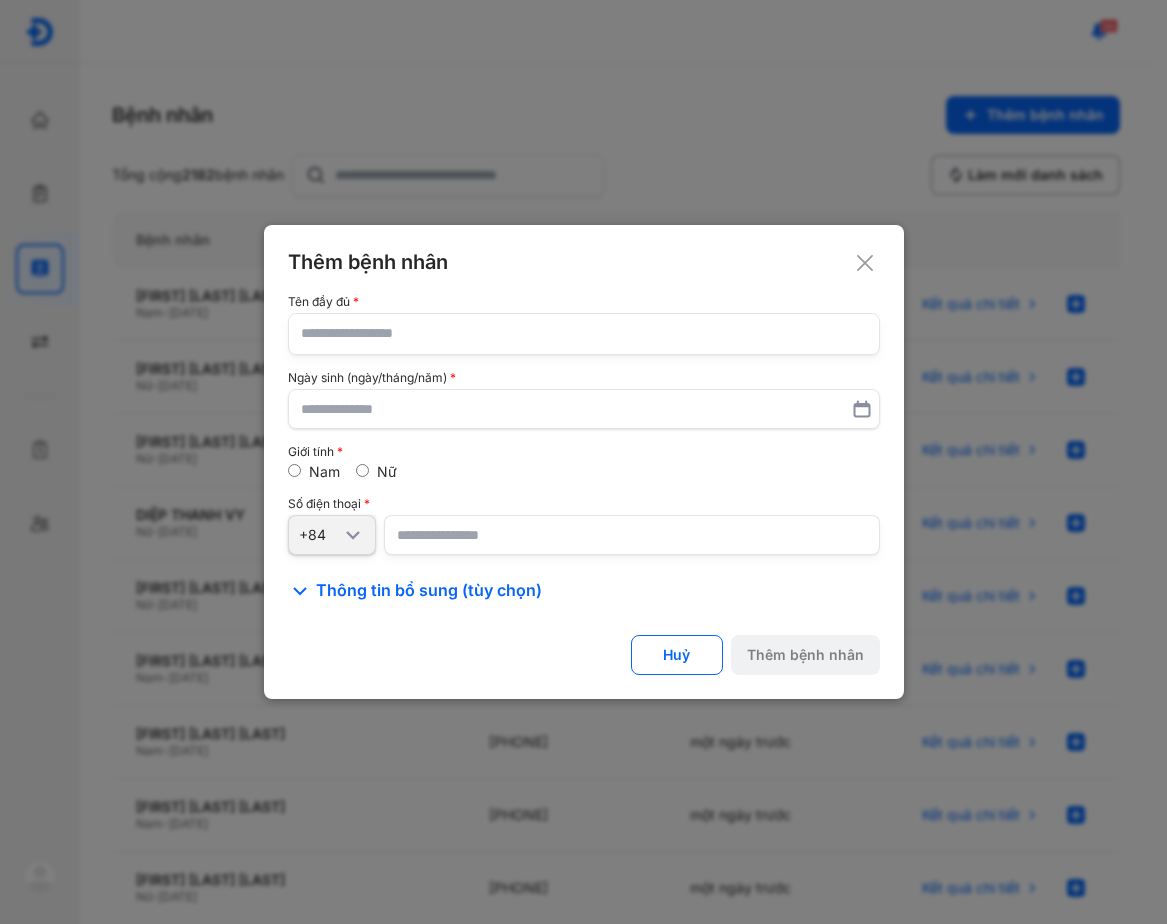 click 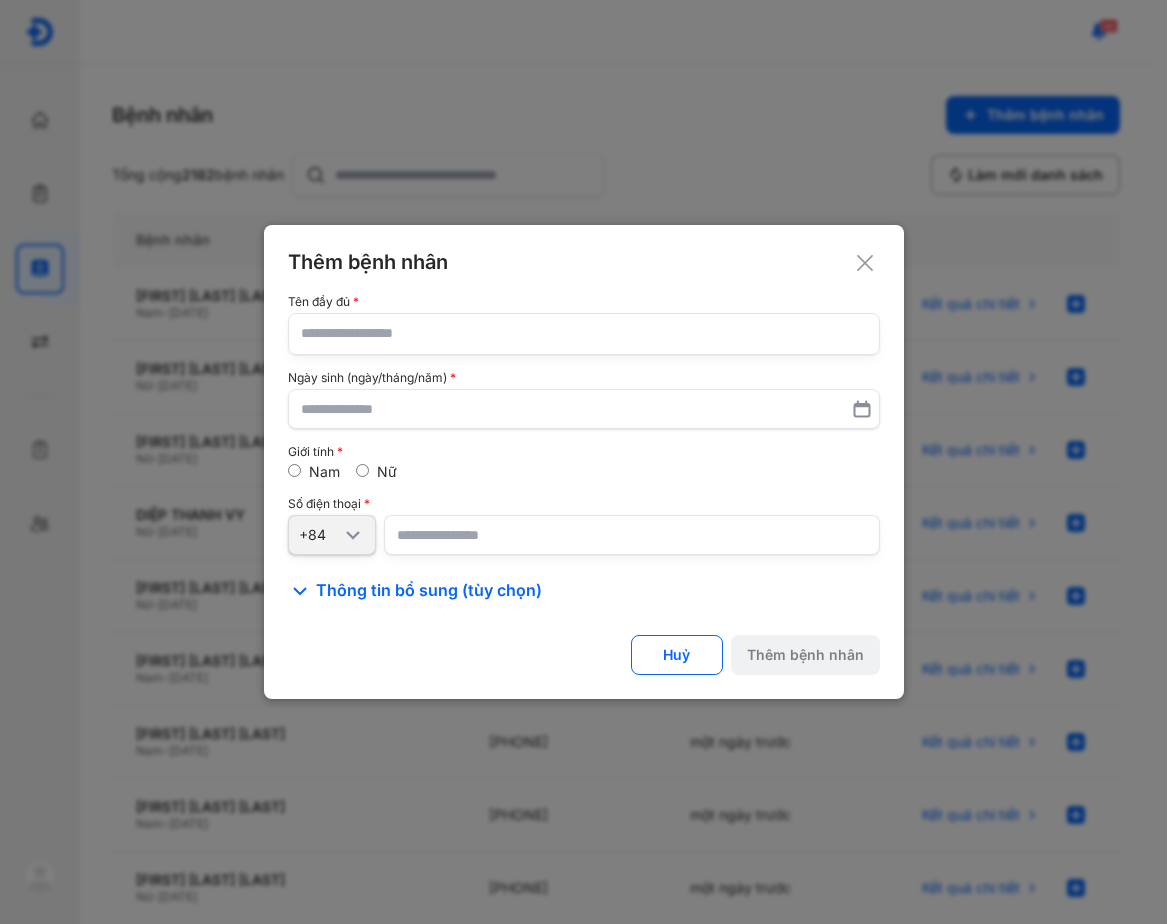 click 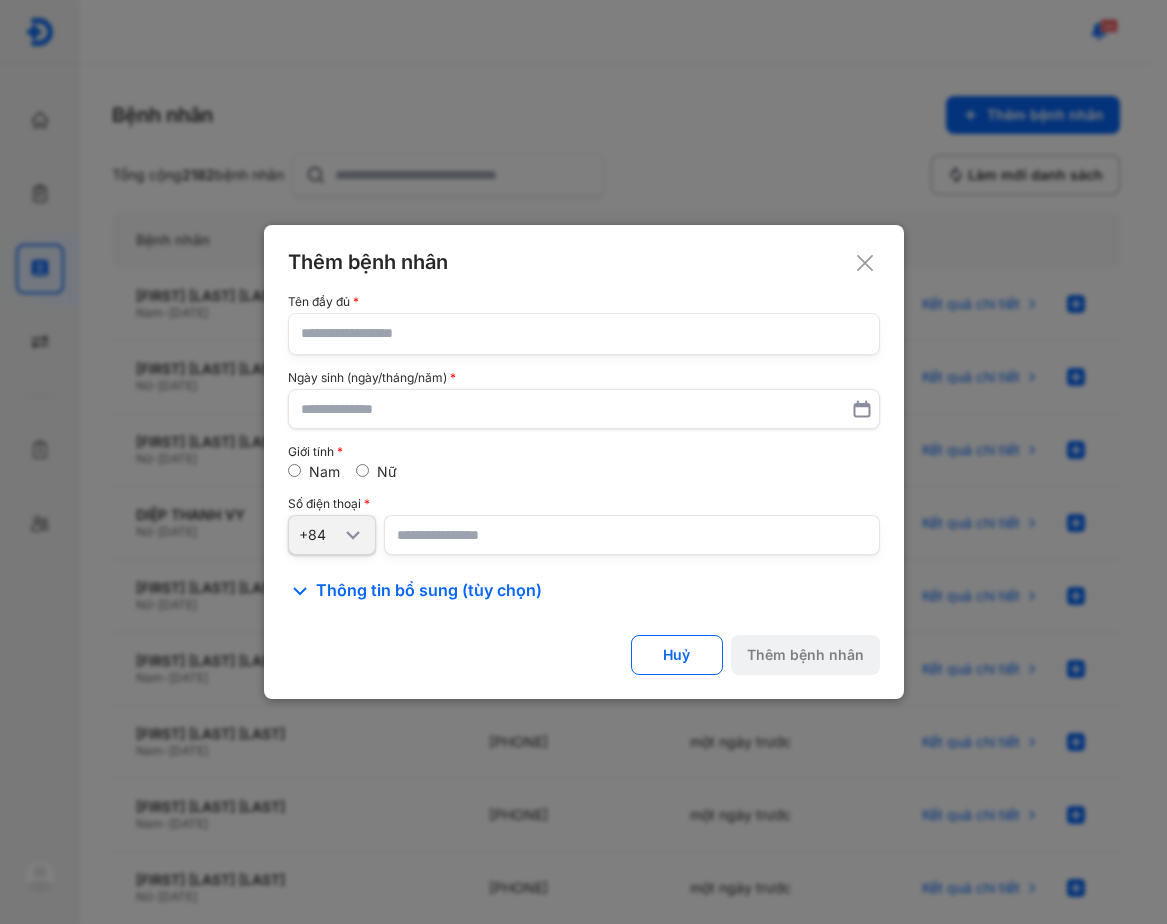 click 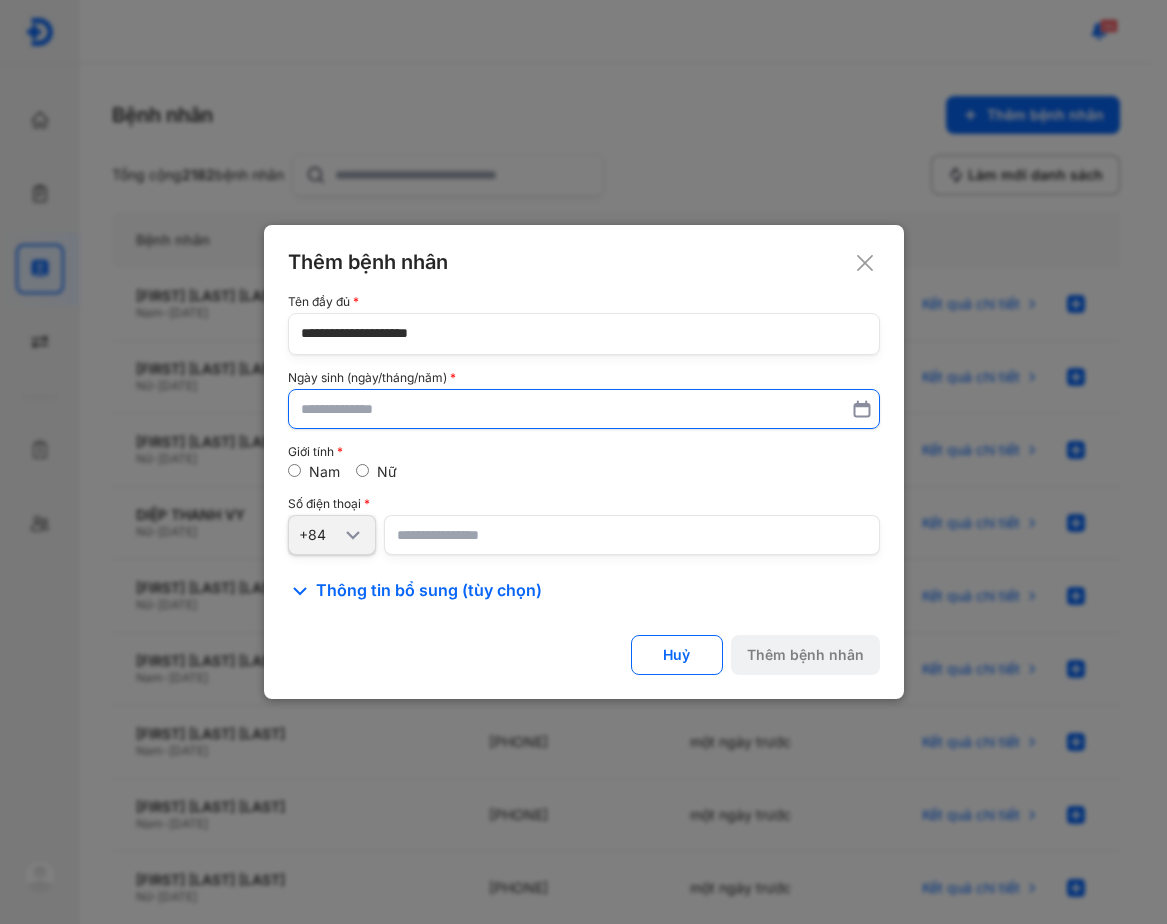 type on "**********" 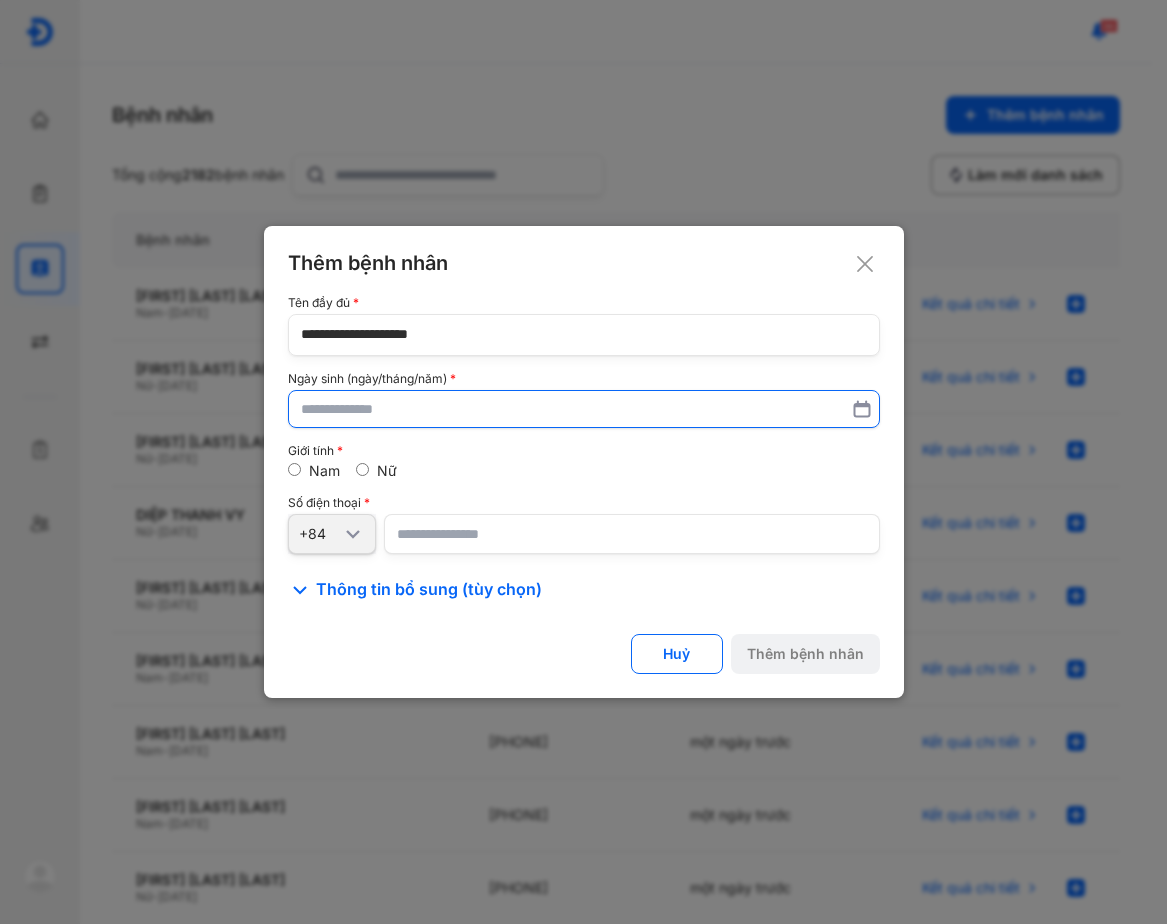 click at bounding box center (584, 409) 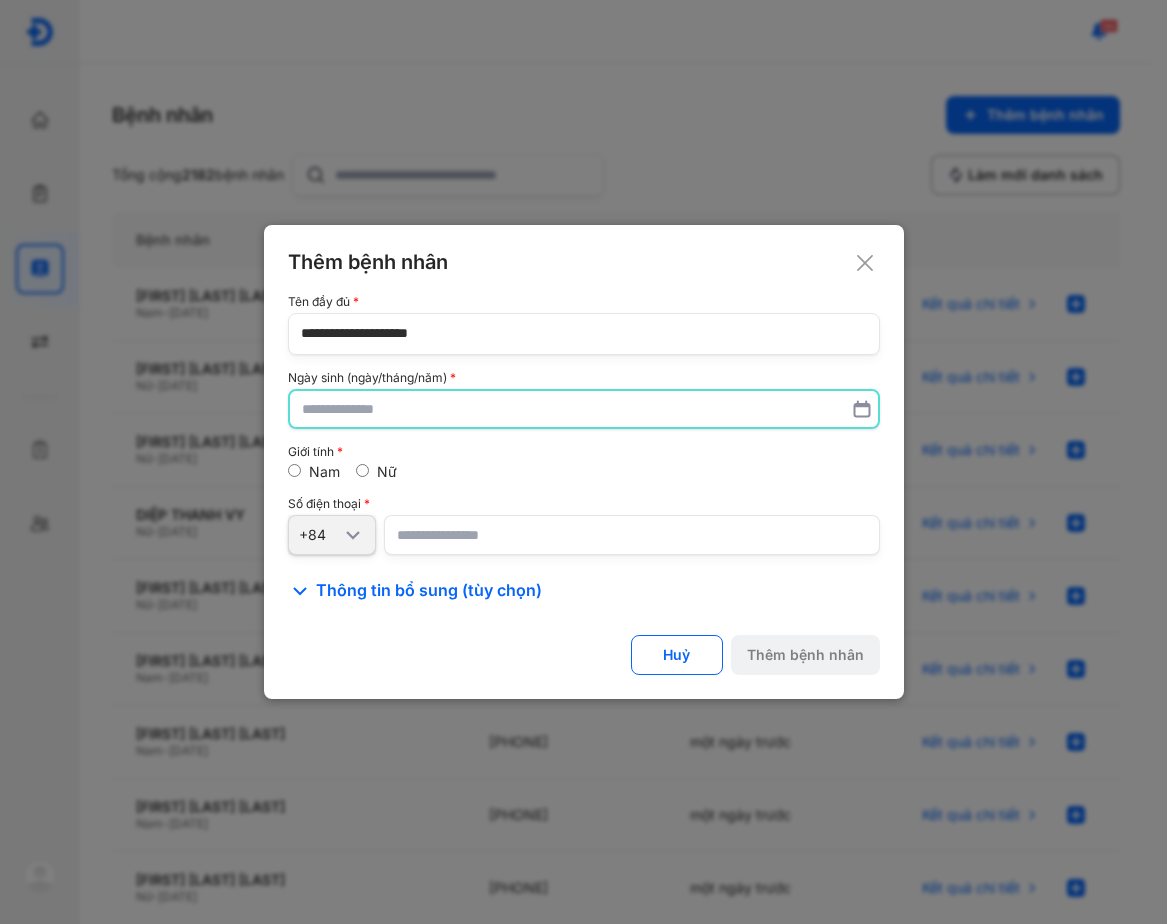 click at bounding box center (584, 409) 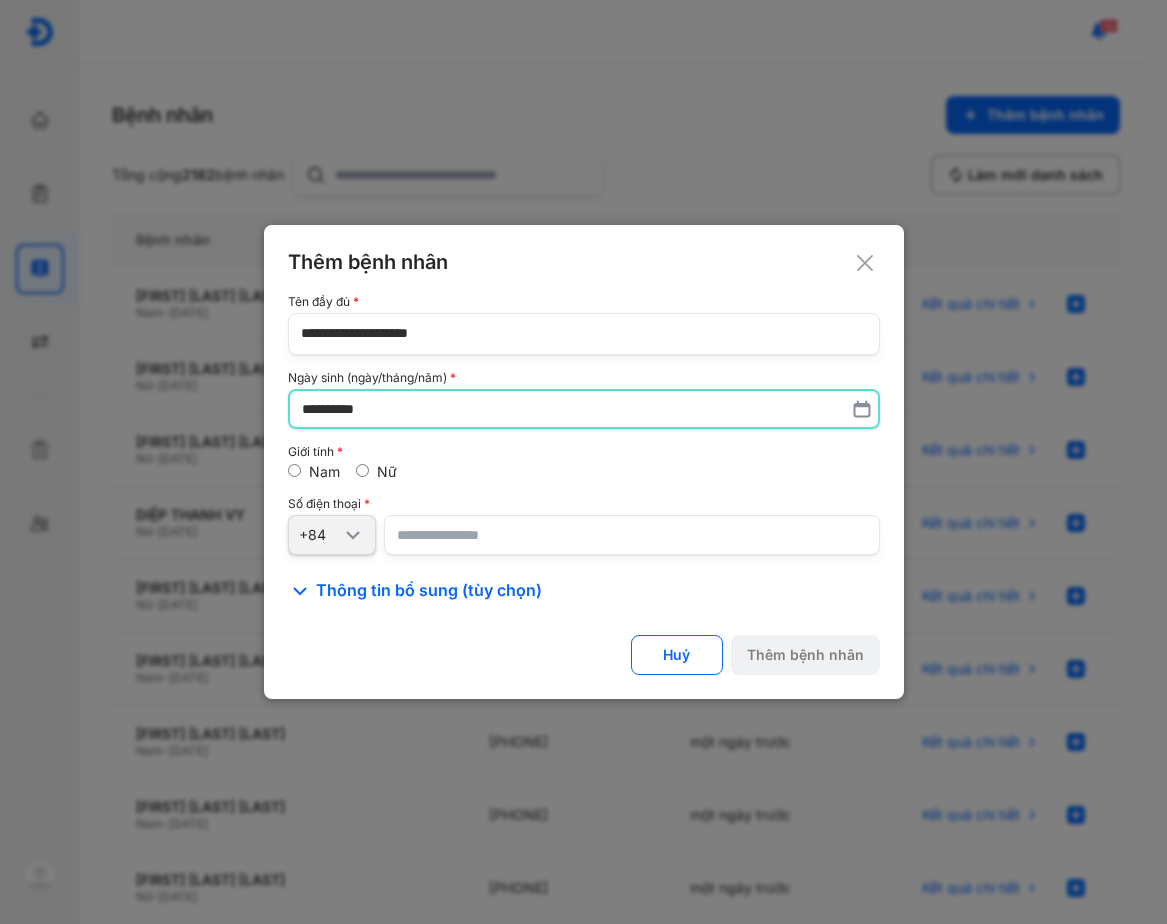 type on "**********" 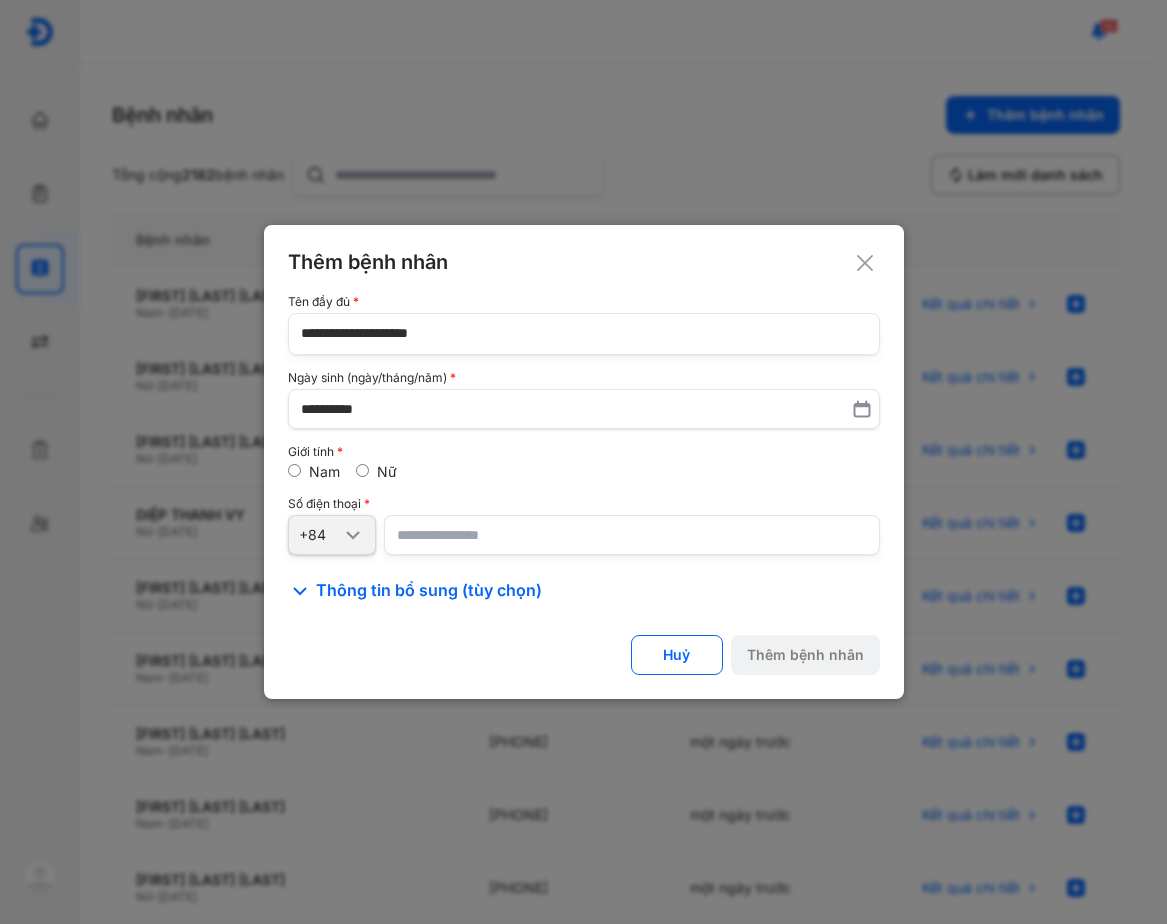 click at bounding box center [632, 535] 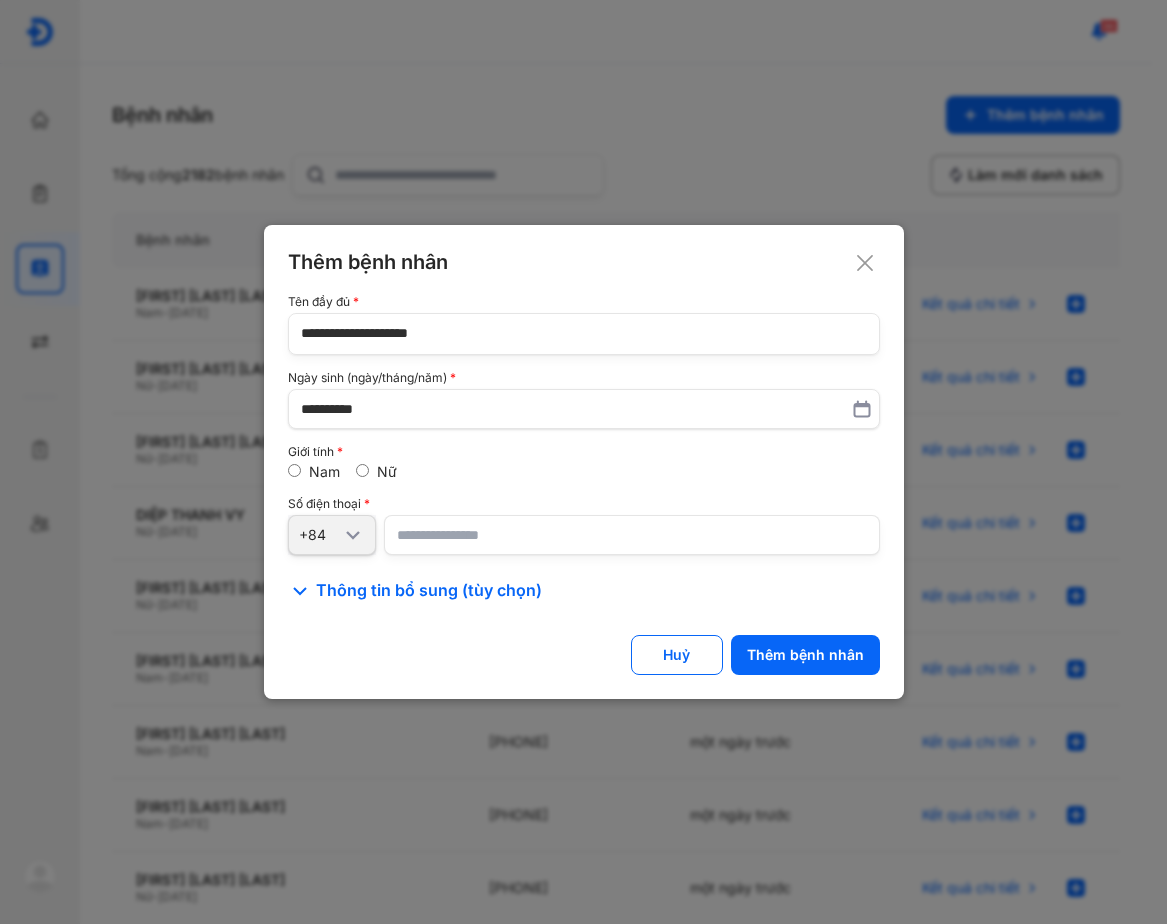 type on "**********" 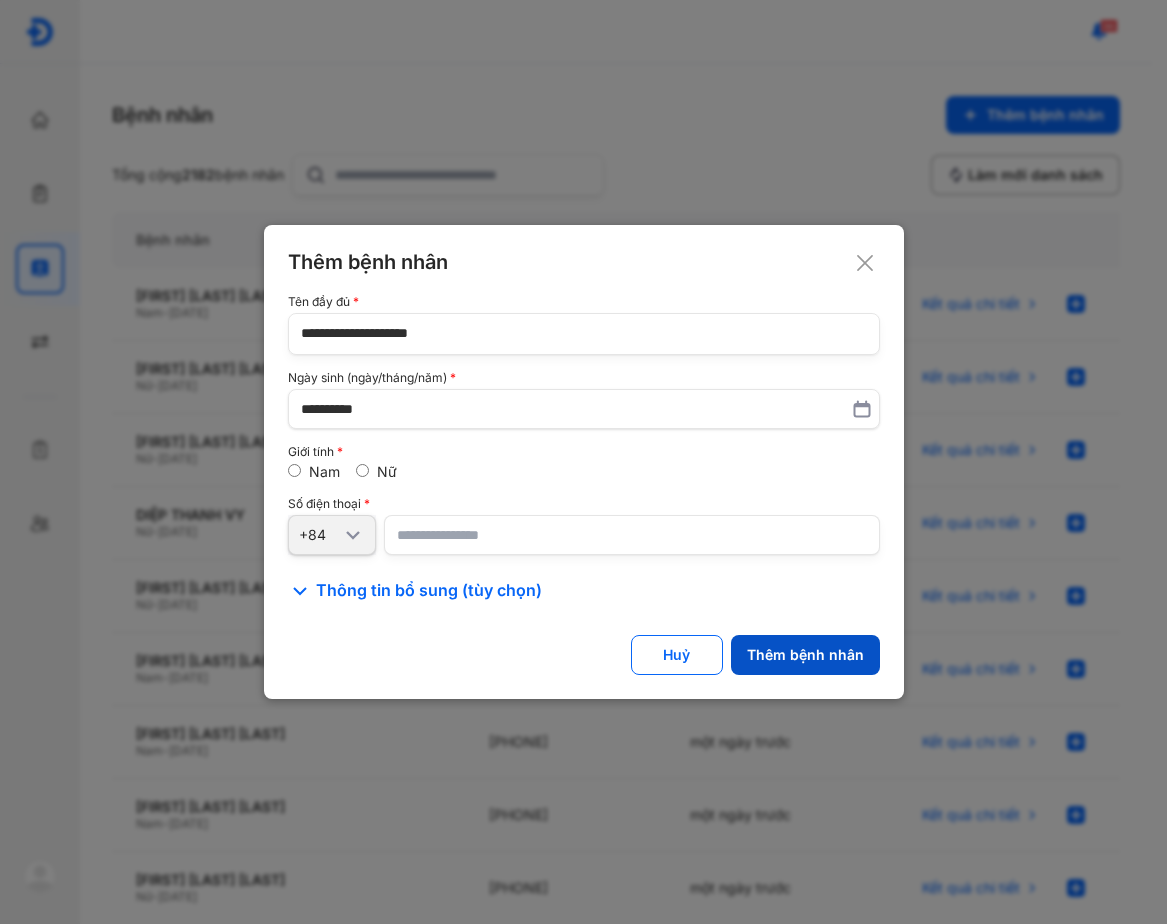 click on "Thêm bệnh nhân" 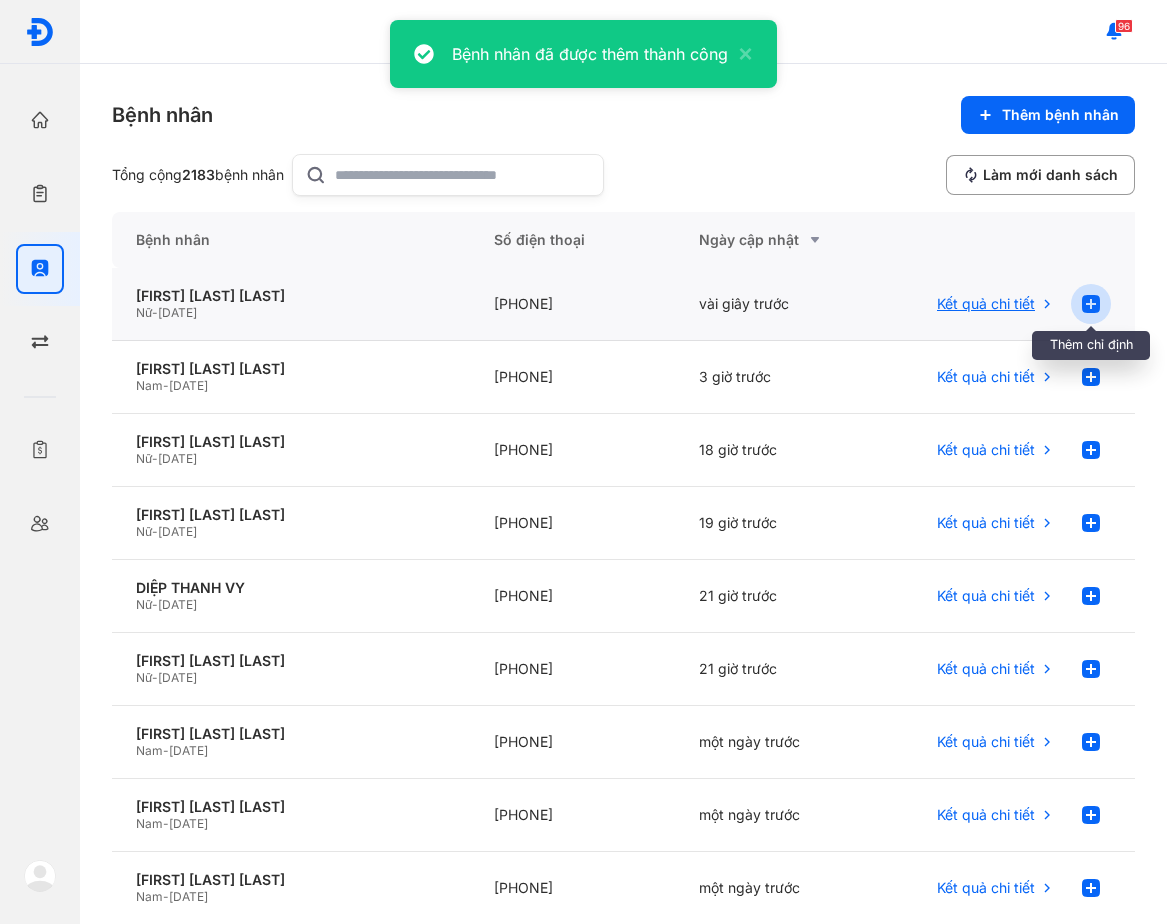 click 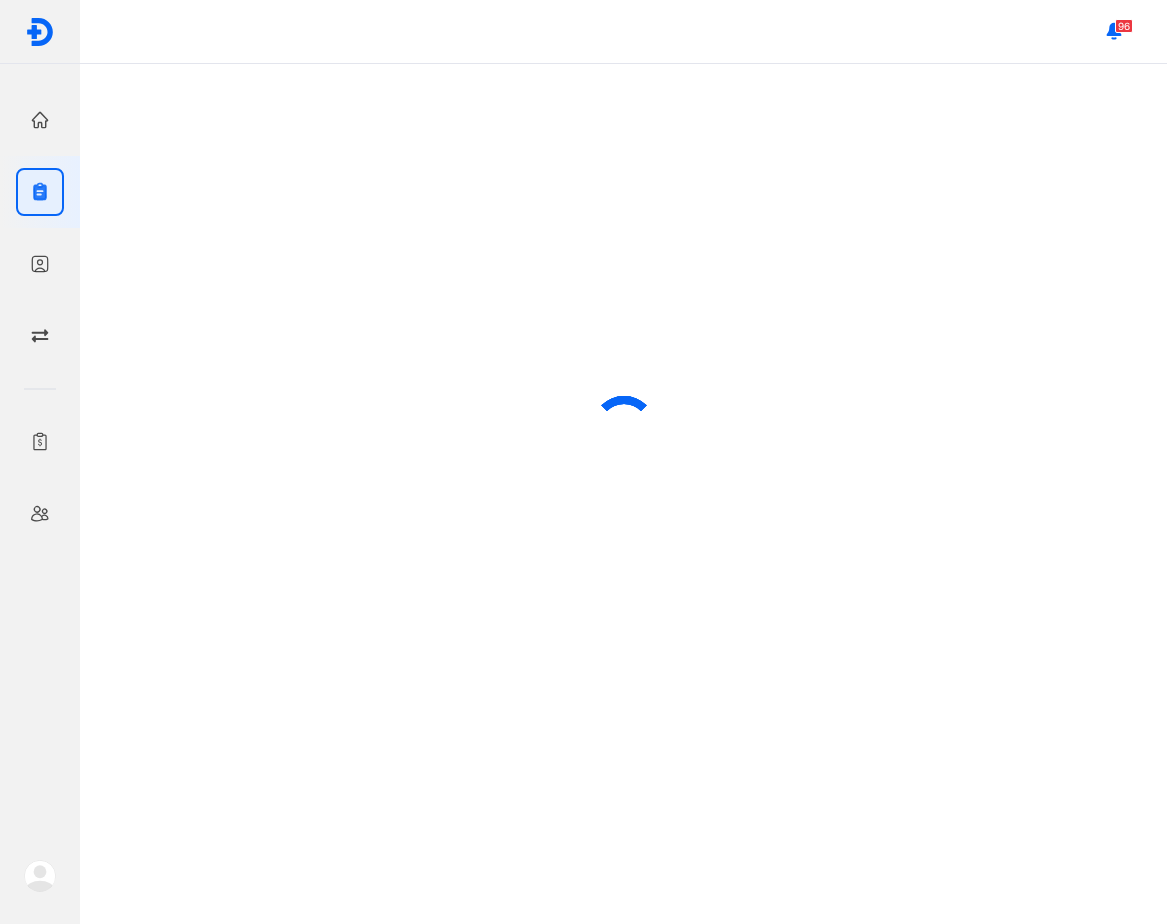 scroll, scrollTop: 0, scrollLeft: 0, axis: both 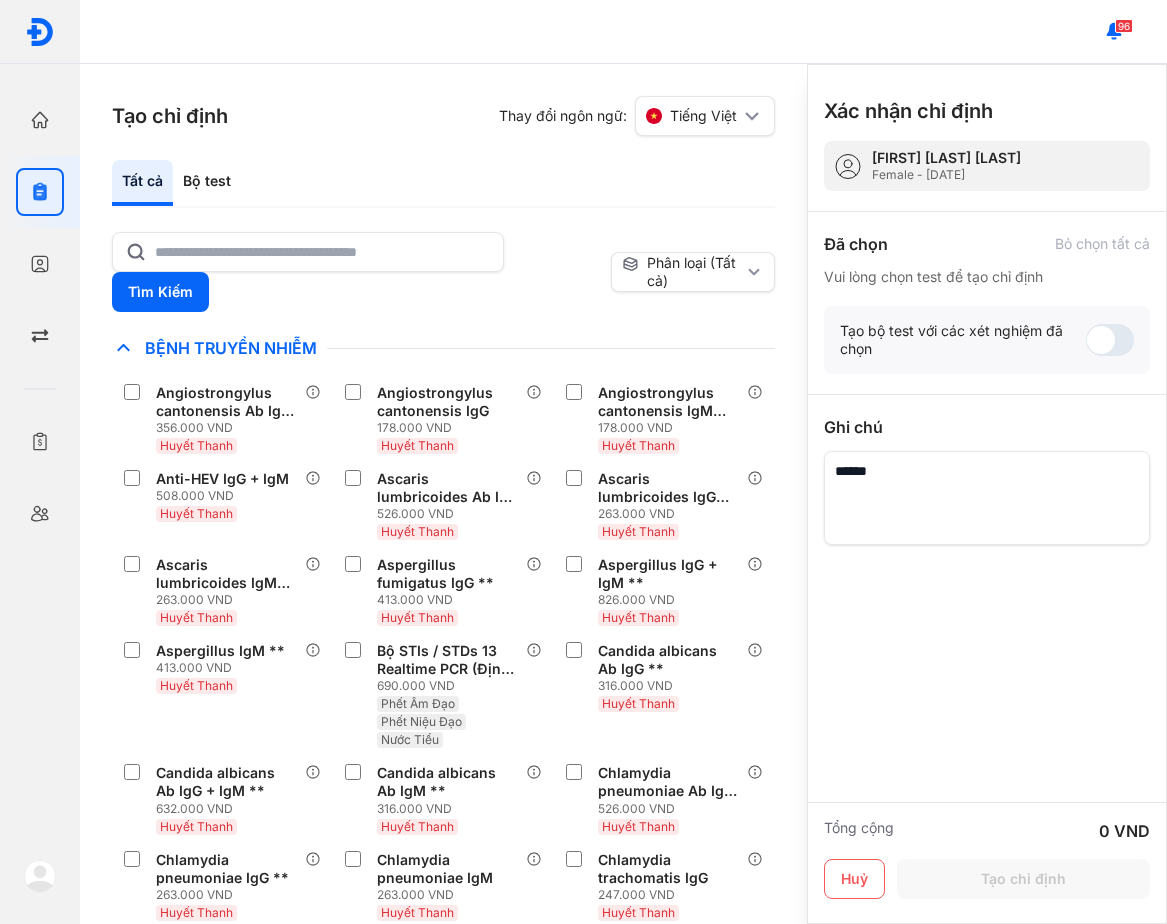 click on "96" at bounding box center (623, 32) 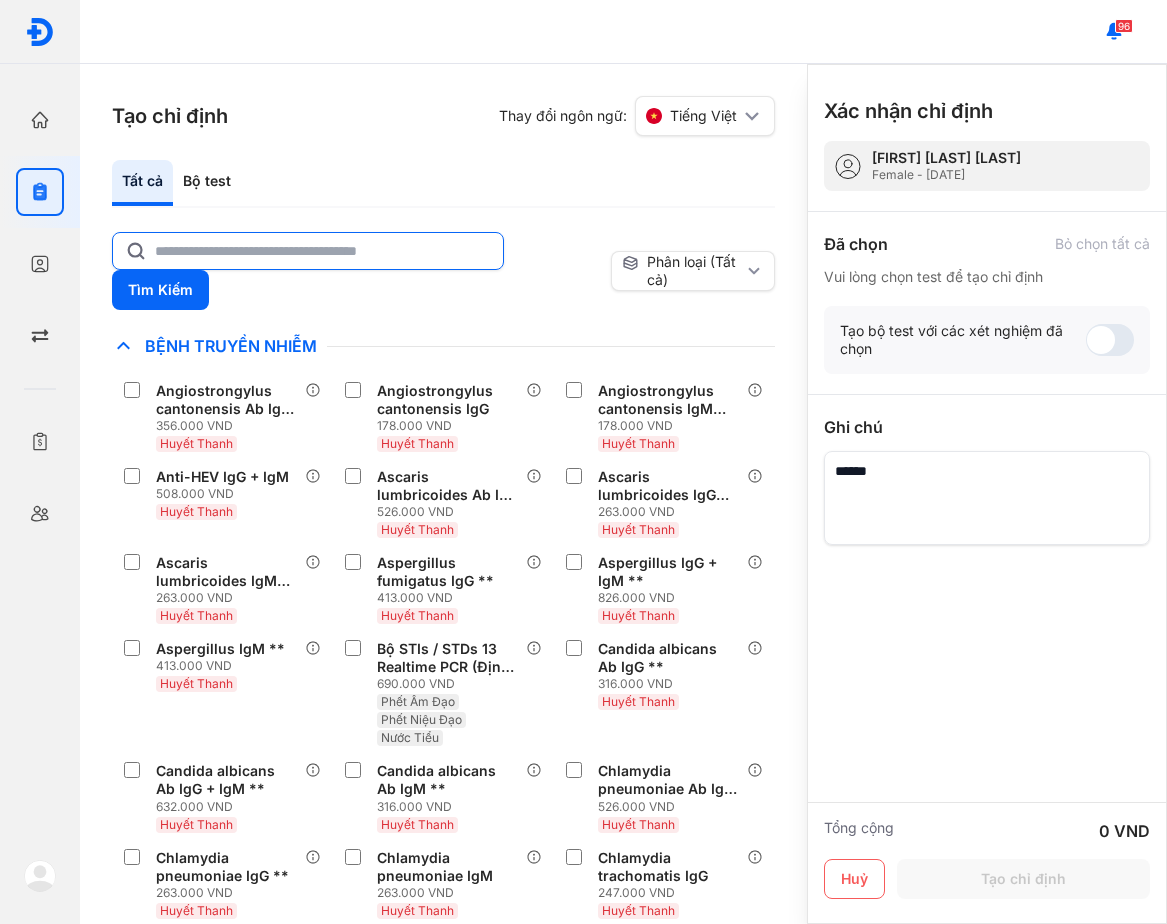 click 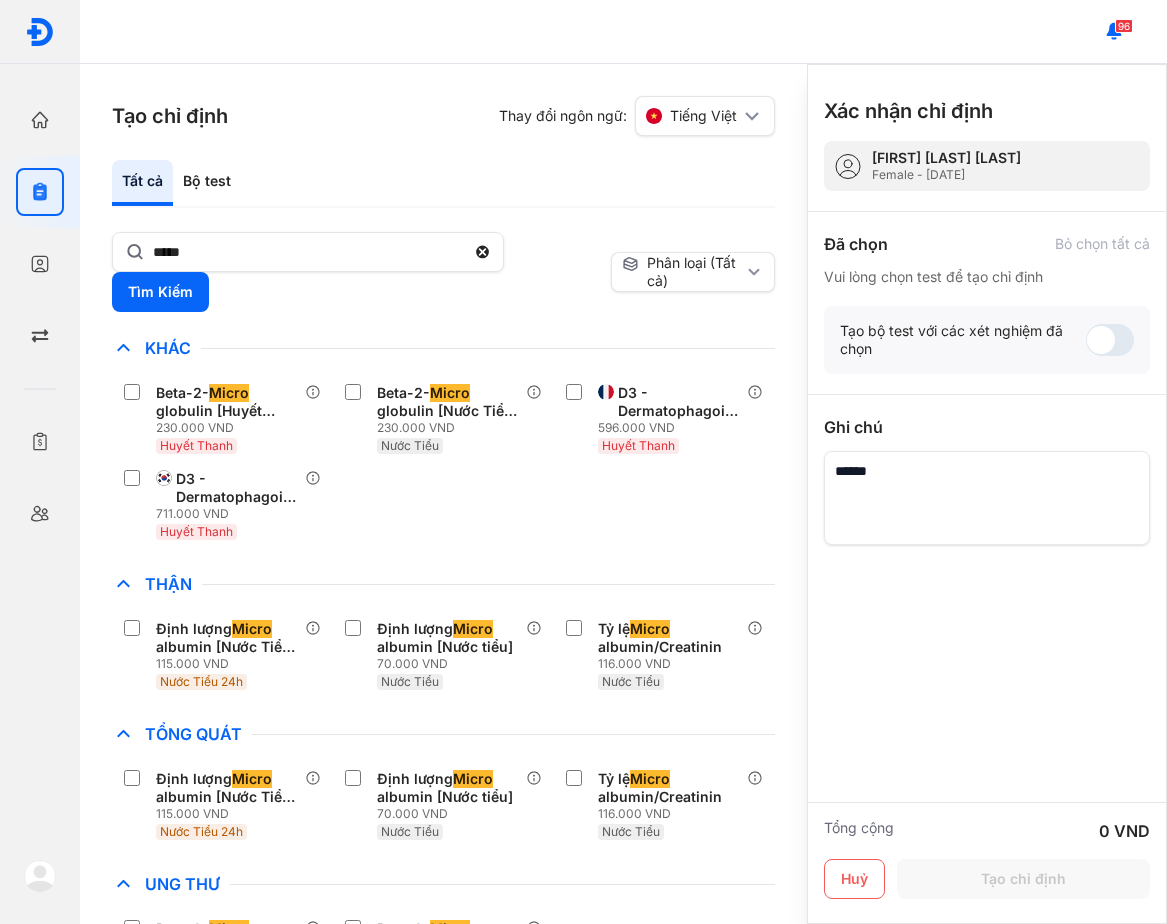 drag, startPoint x: 643, startPoint y: 806, endPoint x: 648, endPoint y: 760, distance: 46.270943 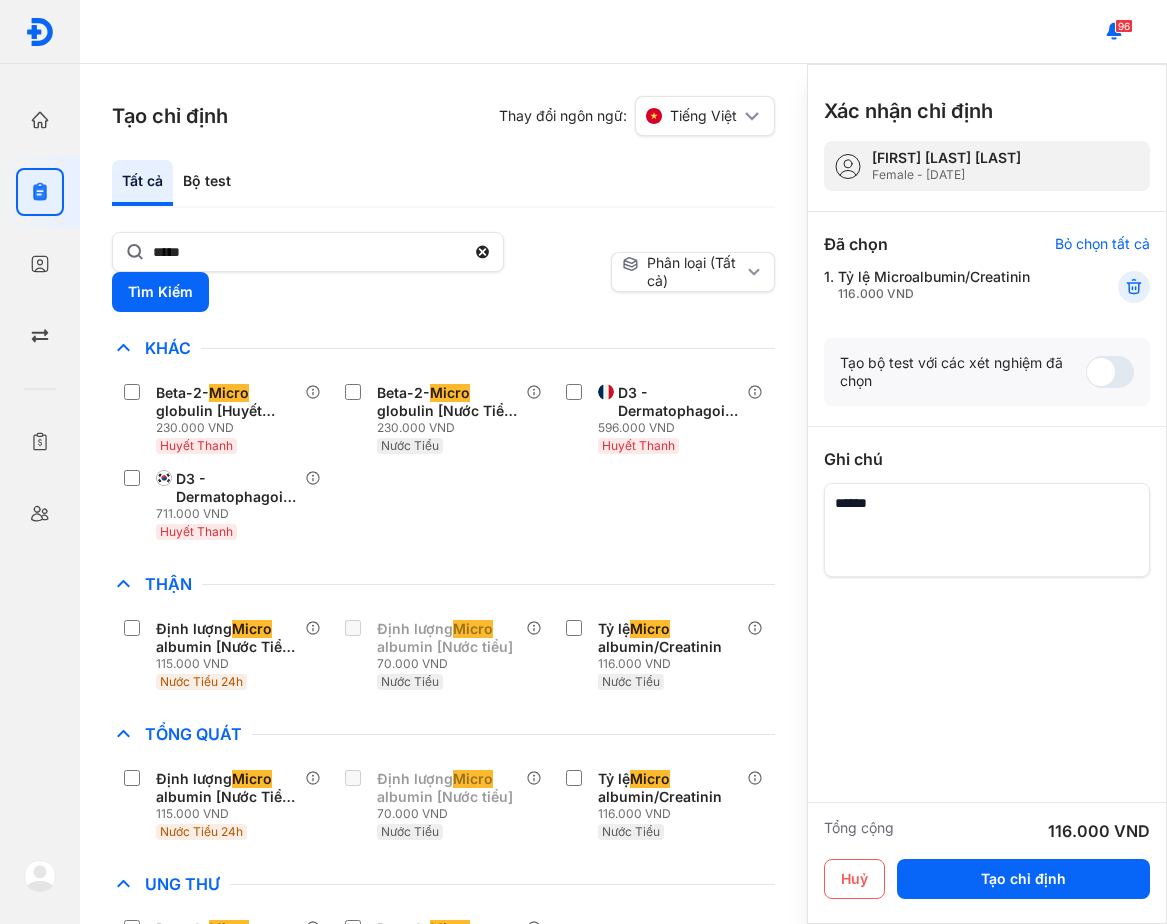 click on "Tất cả Bộ test ***** Tìm Kiếm  Phân loại (Tất cả) Lưu làm chế độ xem mặc định Chỉ định nhiều nhất Bệnh Truyền Nhiễm Chẩn Đoán Hình Ảnh Chất Gây Nghiện COVID Di Truyền Dị Ứng Điện Di Độc Chất Đông Máu Gan Hô Hấp Huyết Học Khác Beta-2- Micro globulin [Huyết Thanh] ** 230.000 VND Huyết Thanh Beta-2- Micro globulin [Nước Tiểu] ** 230.000 VND Nước Tiểu D3 - Dermatophagoides  micro ceras, Single pneumallergen ** 596.000 VND Huyết Thanh D3 - Dermatophagoides  micro ceras, Single pneumallergen ** 711.000 VND Huyết Thanh Ký Sinh Trùng Nội Tiết Tố & Hóoc-môn Sản Phụ Khoa Sàng Lọc Tiền Sinh STIs Sức Khỏe Nam Giới Thận Định lượng  Micro albumin [Nước Tiểu 24h] 115.000 VND Nước Tiểu 24h Định lượng  Micro albumin [Nước tiểu] 70.000 VND Nước Tiểu Tỷ lệ  Micro albumin/Creatinin 116.000 VND Nước Tiểu Tiểu Đường Tim Mạch Tổng Quát Định lượng  Tóc" at bounding box center (443, 542) 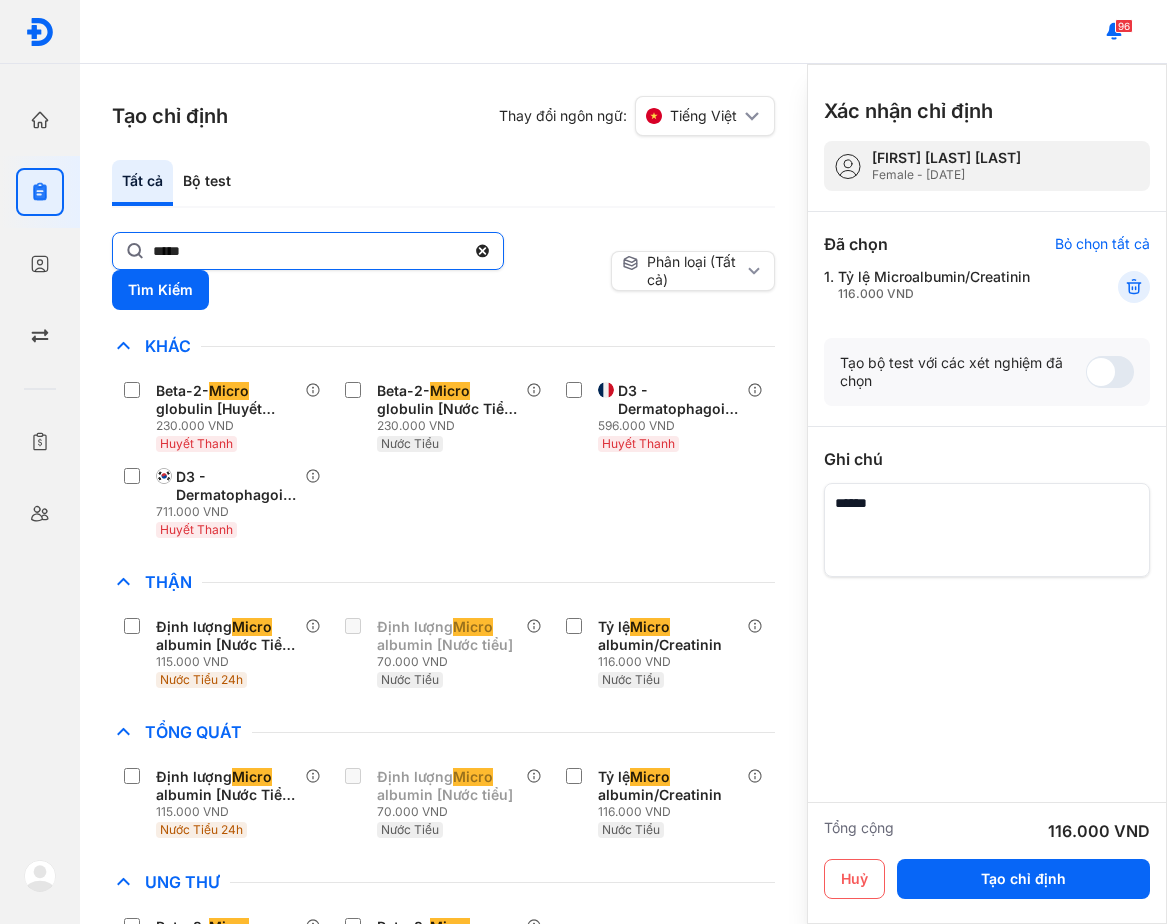 click on "*****" 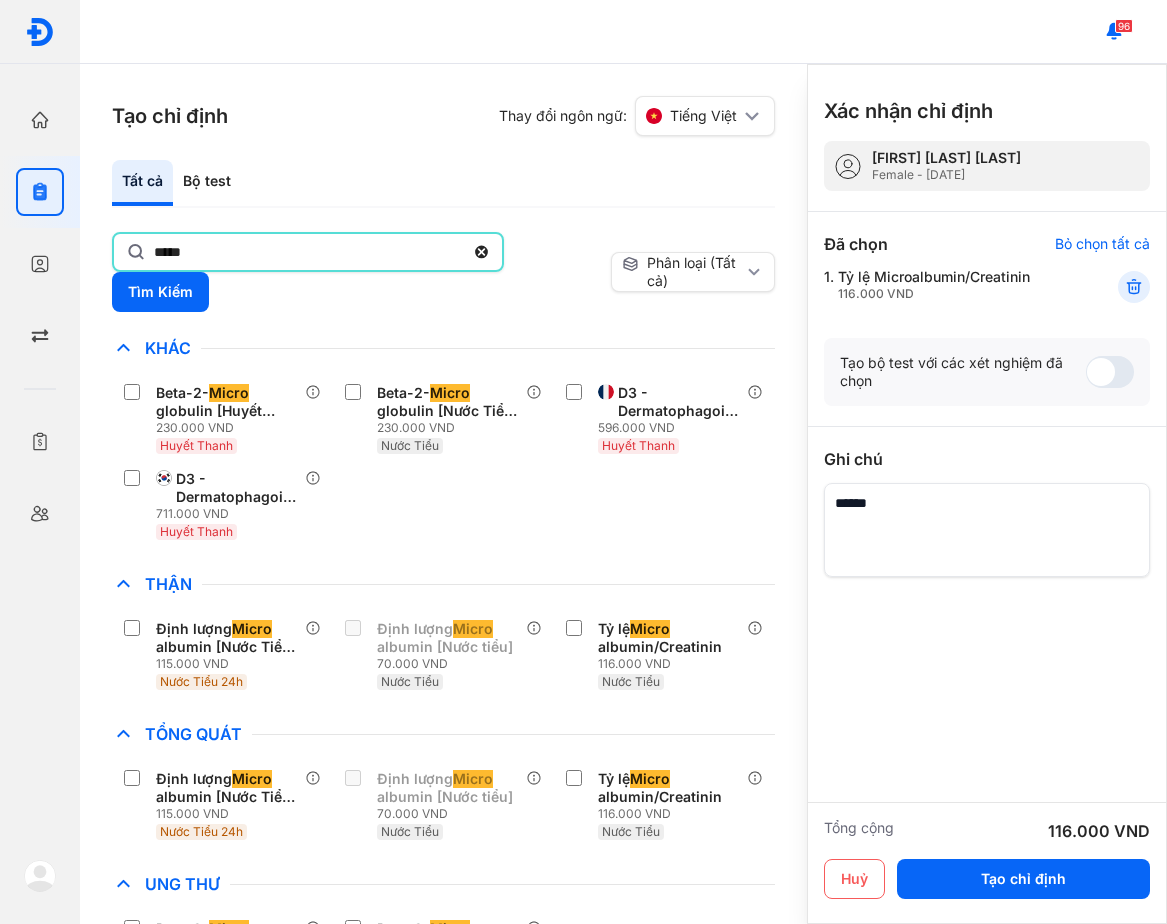 click on "*****" 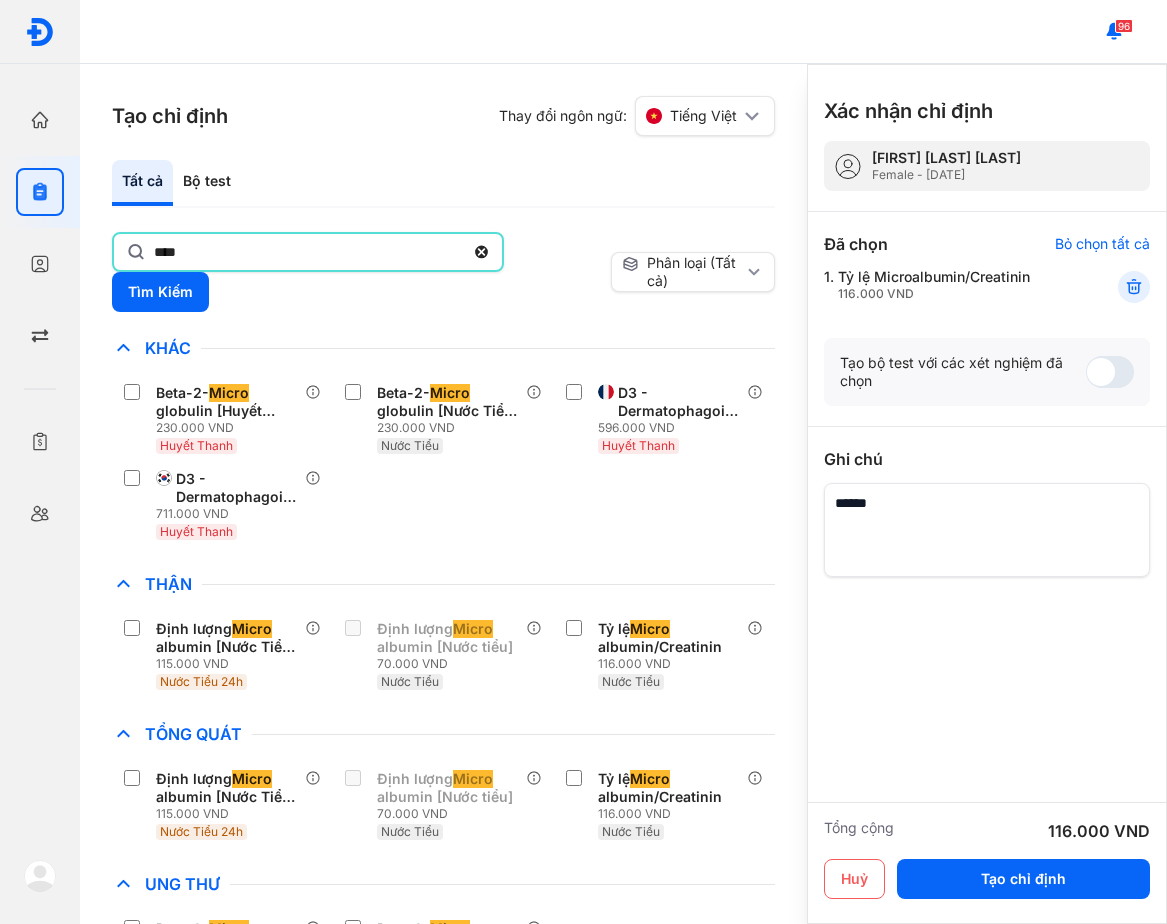 type on "****" 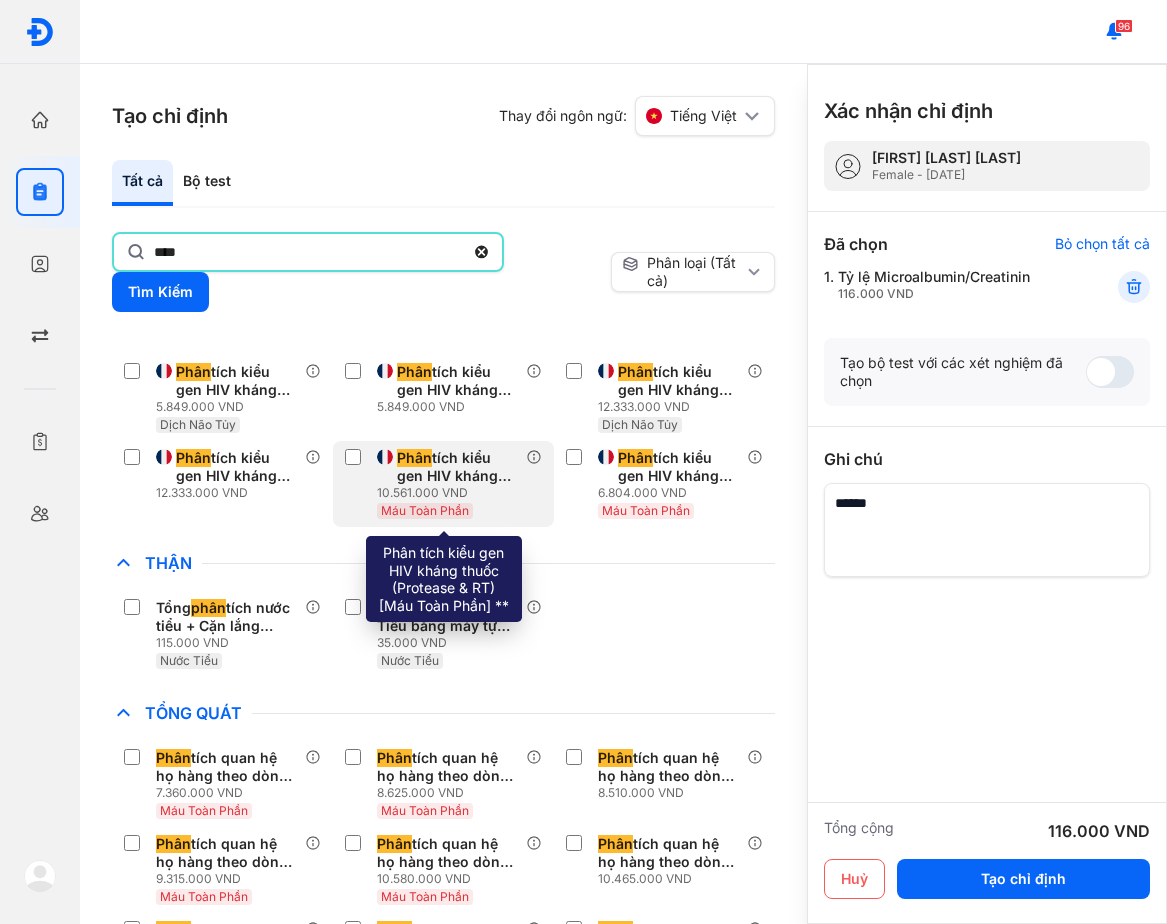scroll, scrollTop: 1200, scrollLeft: 0, axis: vertical 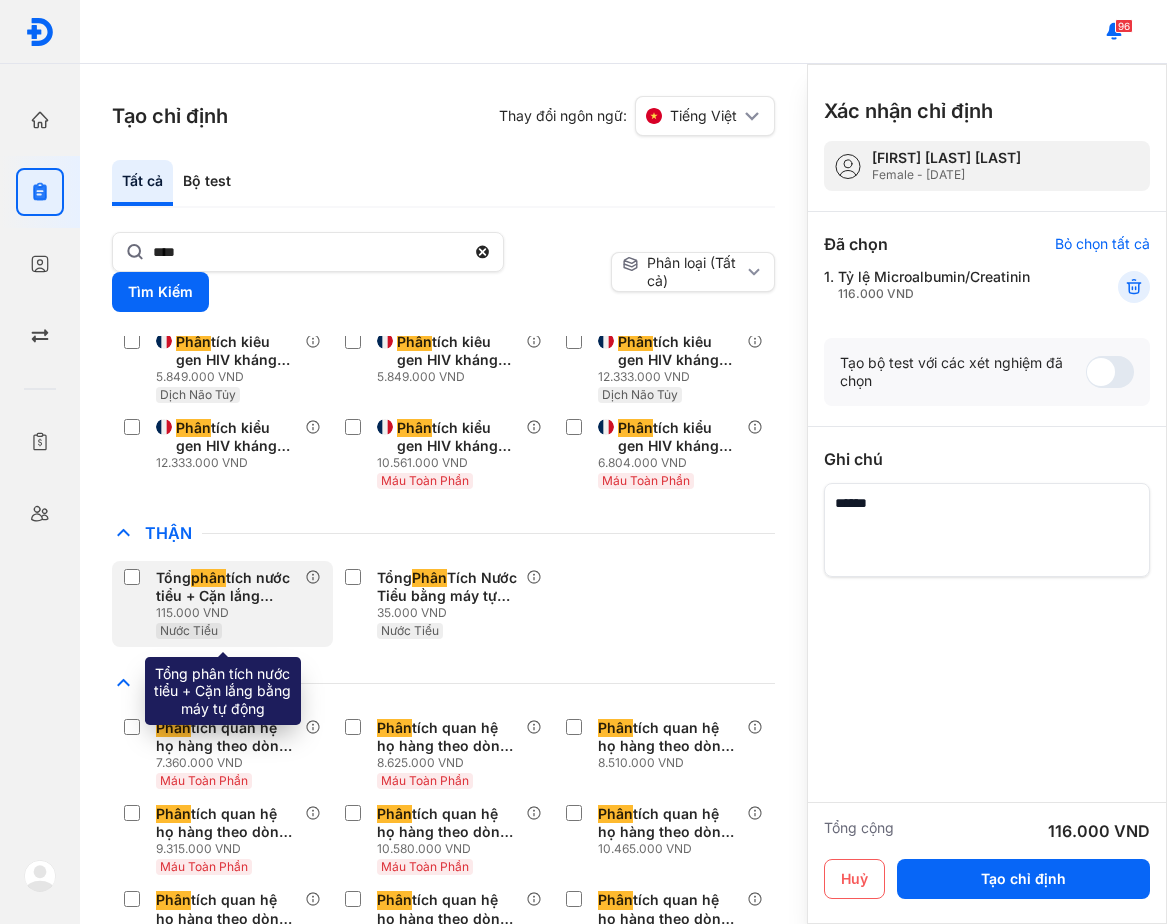 click on "Tổng  phân  tích nước tiểu + Cặn lắng bằng máy tự động" at bounding box center (226, 587) 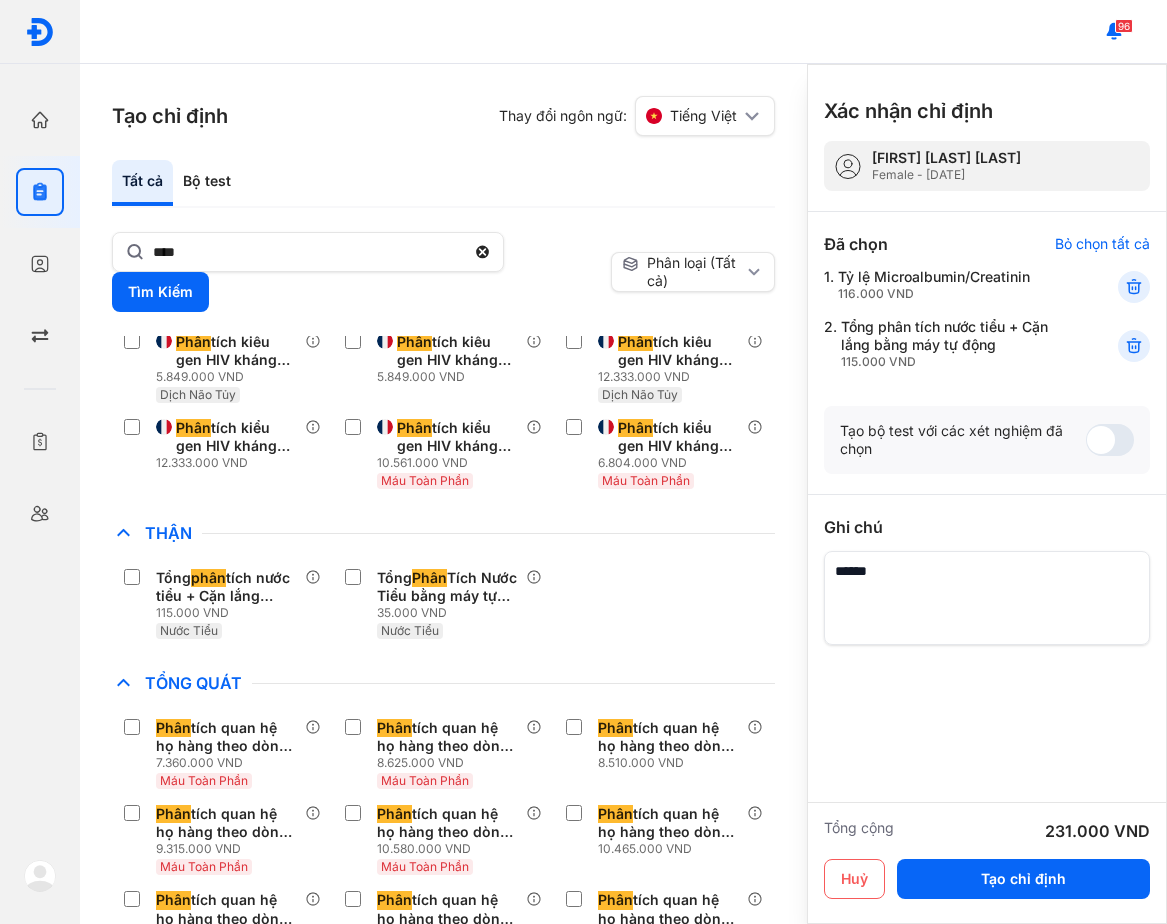 click on "Tạo chỉ định Thay đổi ngôn ngữ:  Tiếng Việt Tất cả Bộ test **** Tìm Kiếm  Phân loại (Tất cả) Lưu làm chế độ xem mặc định Chỉ định nhiều nhất Bệnh Truyền Nhiễm Phân  tích kiểu gen HIV kháng thuốc (Integrase) [Dịch Não Tủy] ** 5.849.000 VND Dịch Não Tủy Phân  tích kiểu gen HIV kháng thuốc (Integrase) [Huyết Tương] ** 5.849.000 VND Phân  tích kiểu gen HIV kháng thuốc (Protease & RT) [Dịch Não Tủy] ** 12.333.000 VND Dịch Não Tủy Phân  tích kiểu gen HIV kháng thuốc (Protease & RT) [Huyết Tương] ** 12.333.000 VND Phân  tích kiểu gen HIV kháng thuốc (Protease & RT) [Máu Toàn Phần] ** 10.561.000 VND Máu Toàn Phần Phân  tích kiểu gen HIV kháng thuốc on Proviral DNA (Integrase) [Máu Toàn Phần] ** 6.804.000 VND Máu Toàn Phần Soi  phân  tìm trứng giun, sán, ký sinh trùng trực tiếp 54.000 VND Phân Soi  phân 91.000 VND Phân Chẩn Đoán Hình Ảnh COVID Dị Ứng" at bounding box center (443, 494) 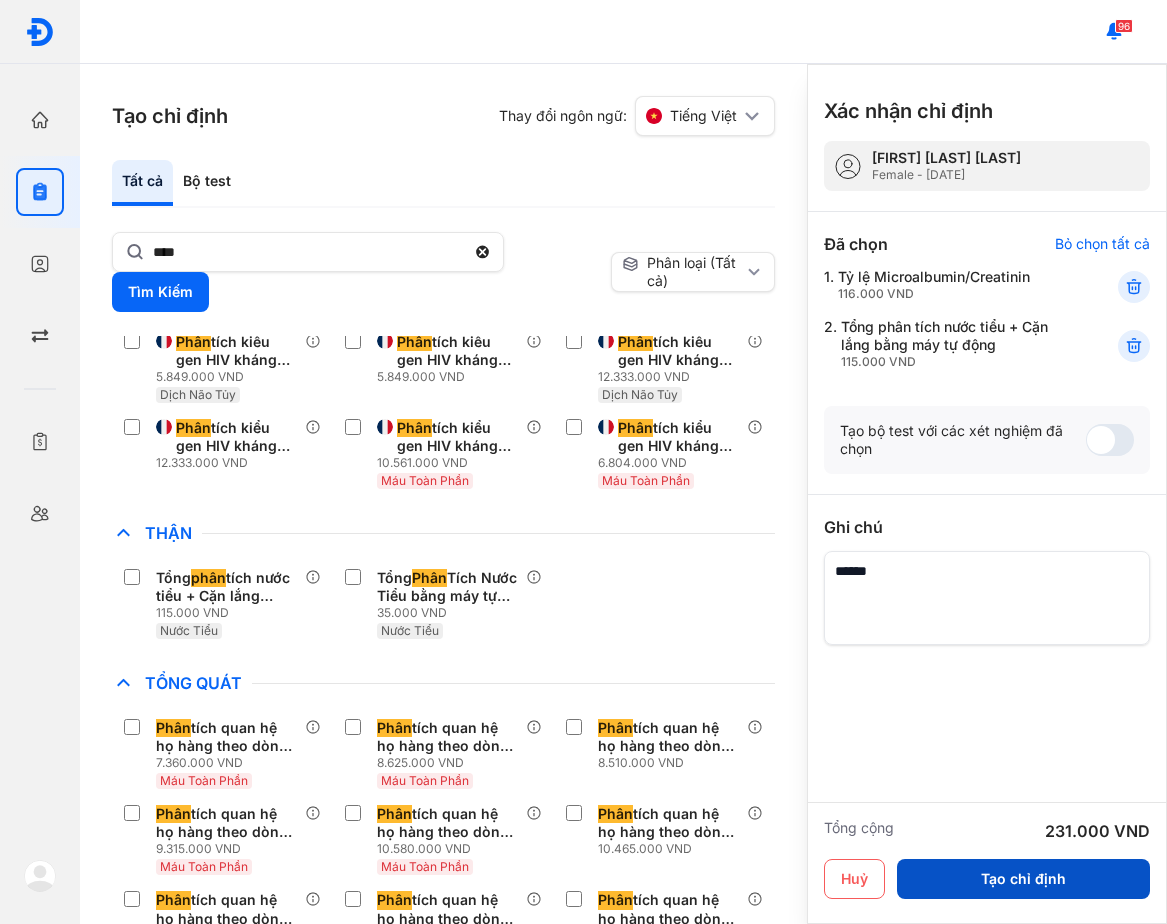 click on "Tạo chỉ định" at bounding box center (1023, 879) 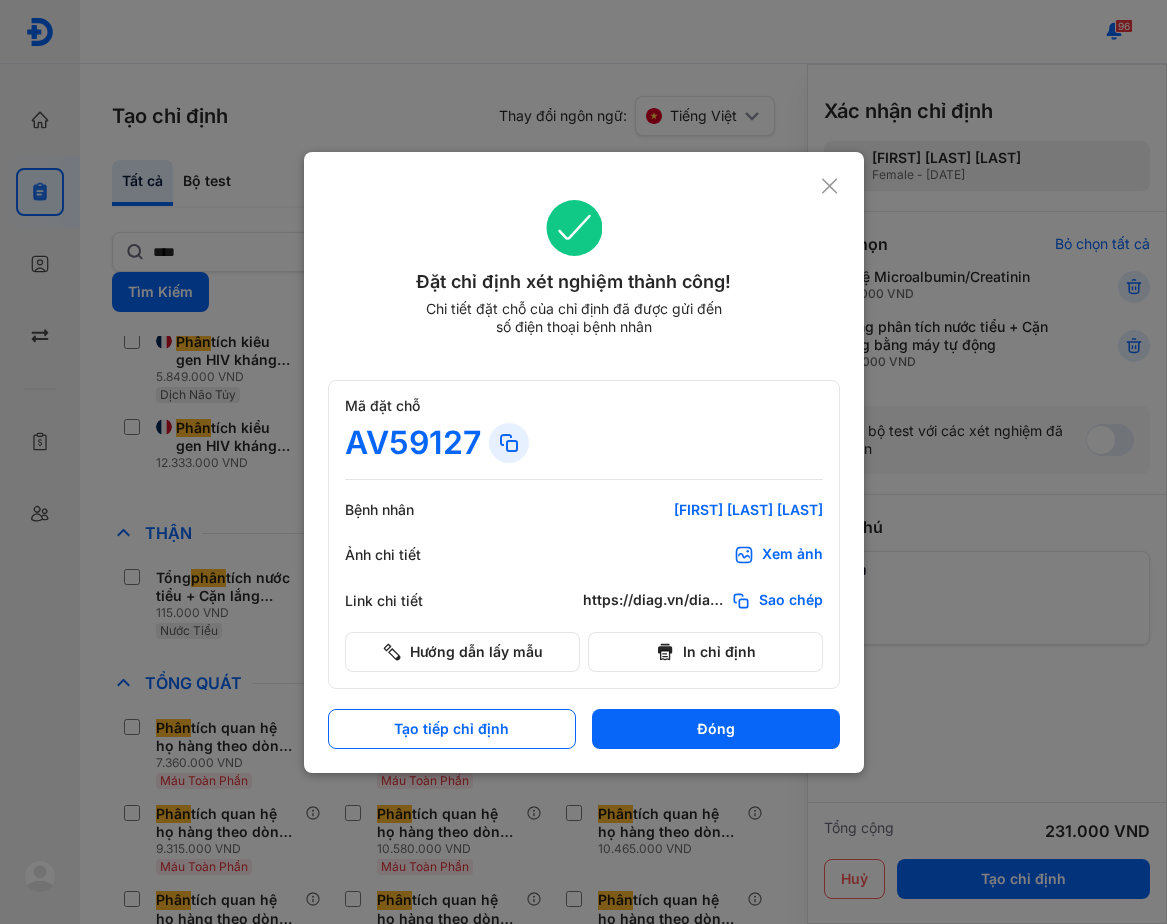 click 